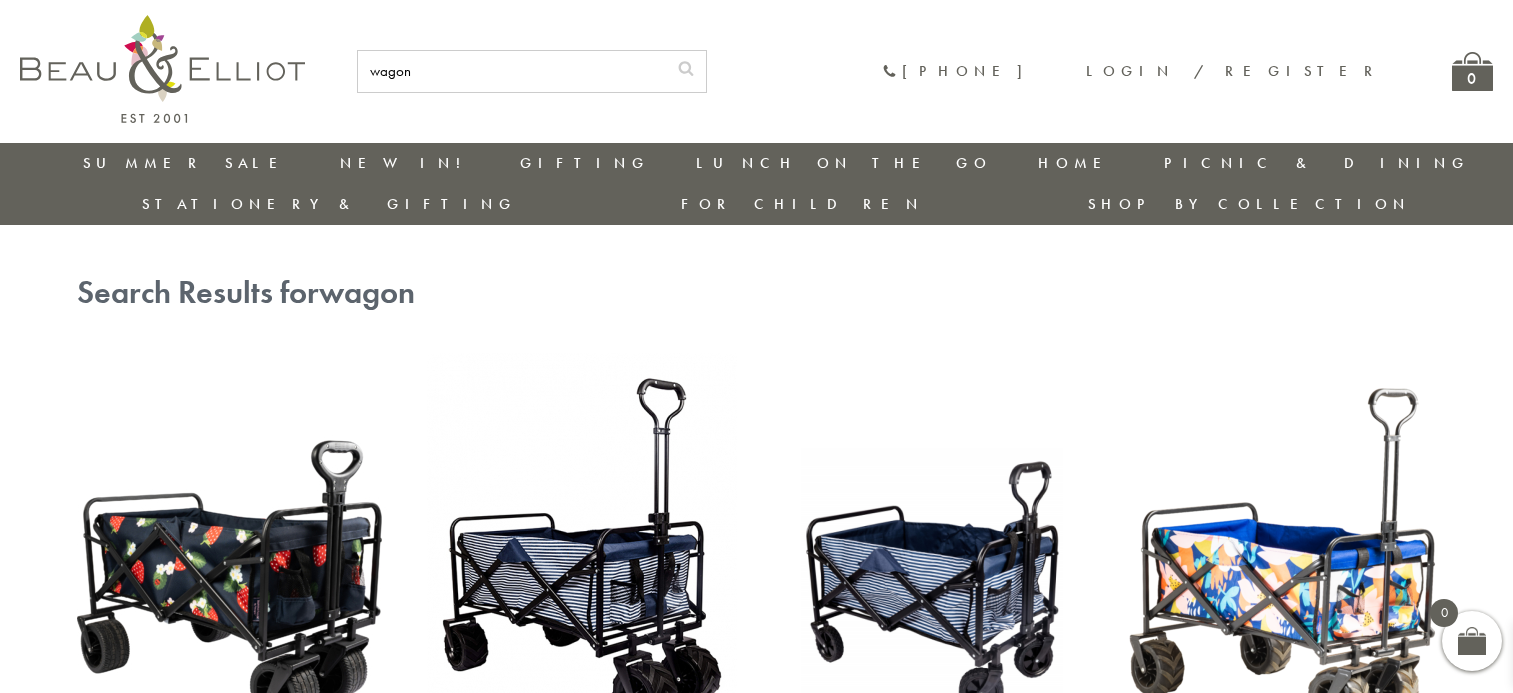 scroll, scrollTop: 0, scrollLeft: 0, axis: both 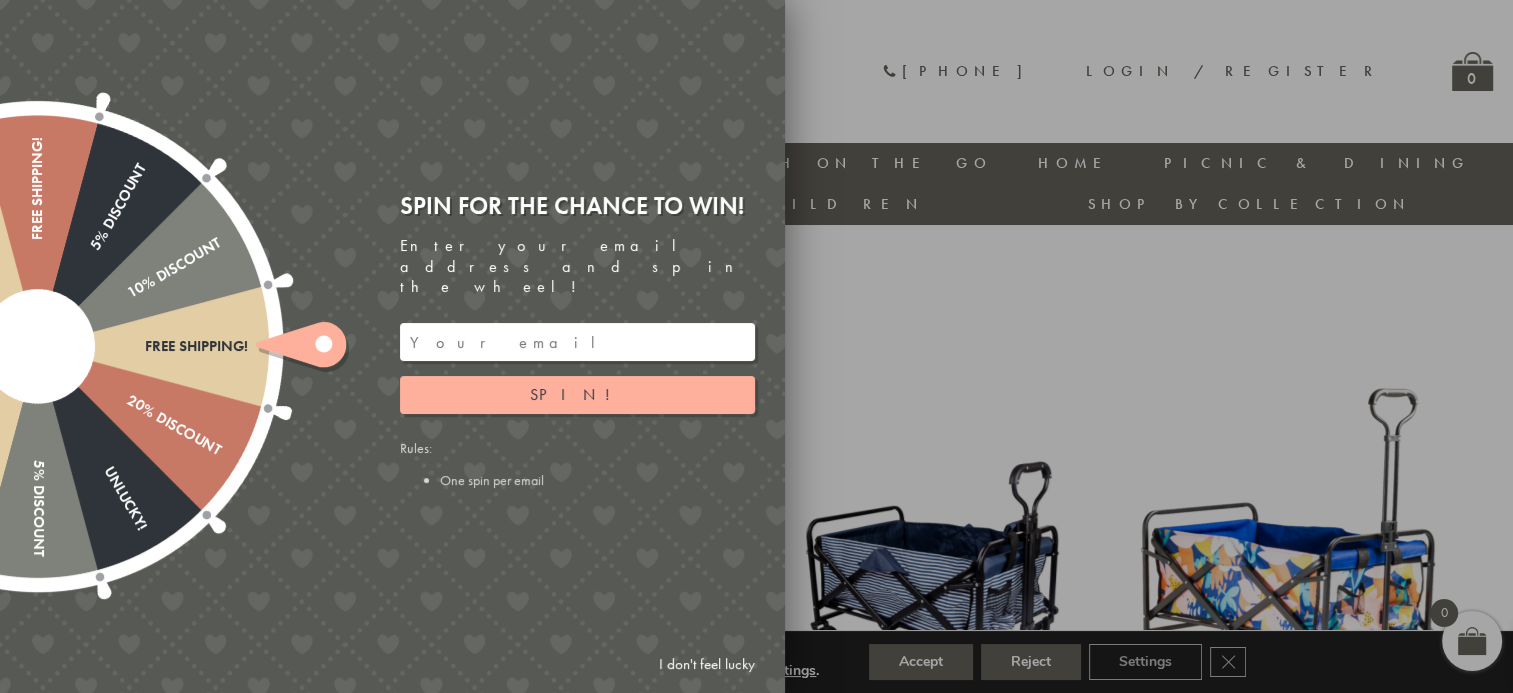 click on "I don't feel lucky" at bounding box center (707, 664) 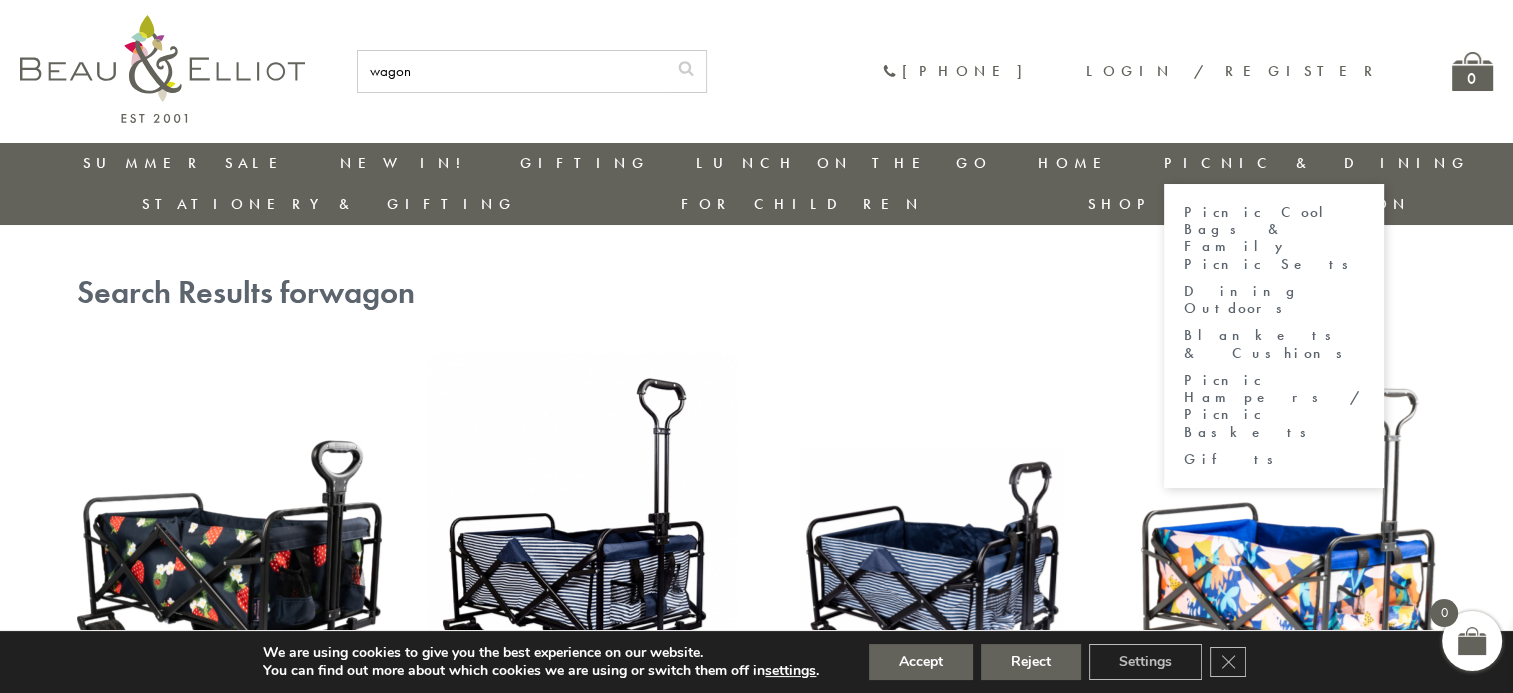 click on "Dining Outdoors" at bounding box center [1274, 300] 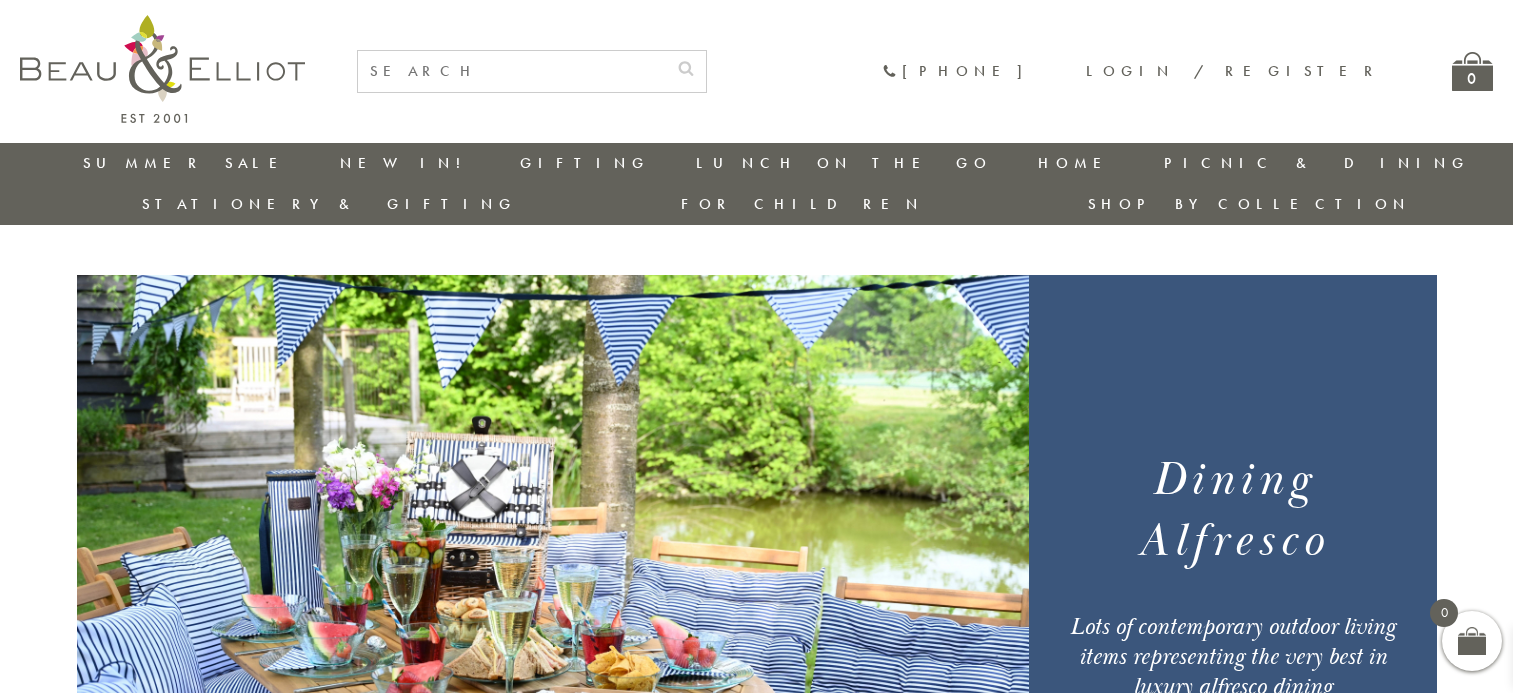 scroll, scrollTop: 0, scrollLeft: 0, axis: both 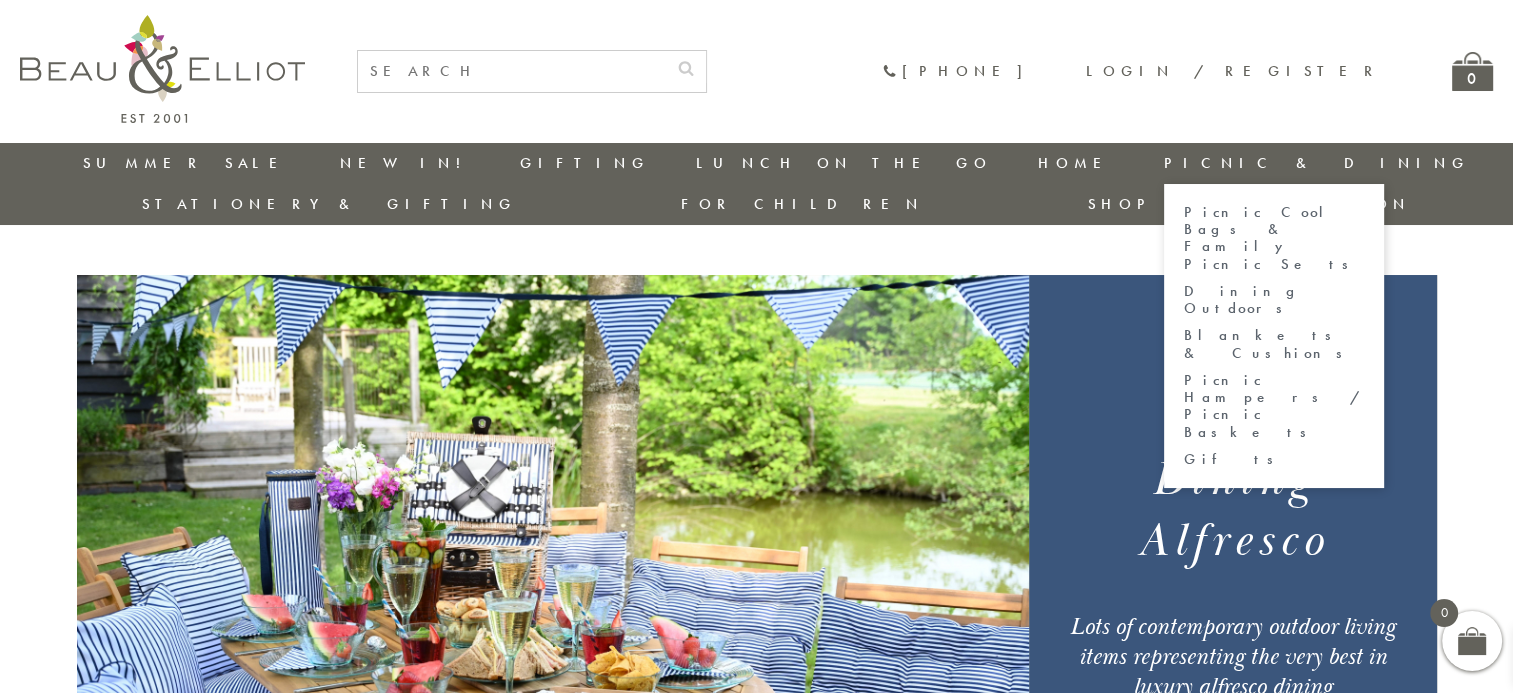 click on "Picnic Cool Bags & Family Picnic Sets" at bounding box center [1274, 238] 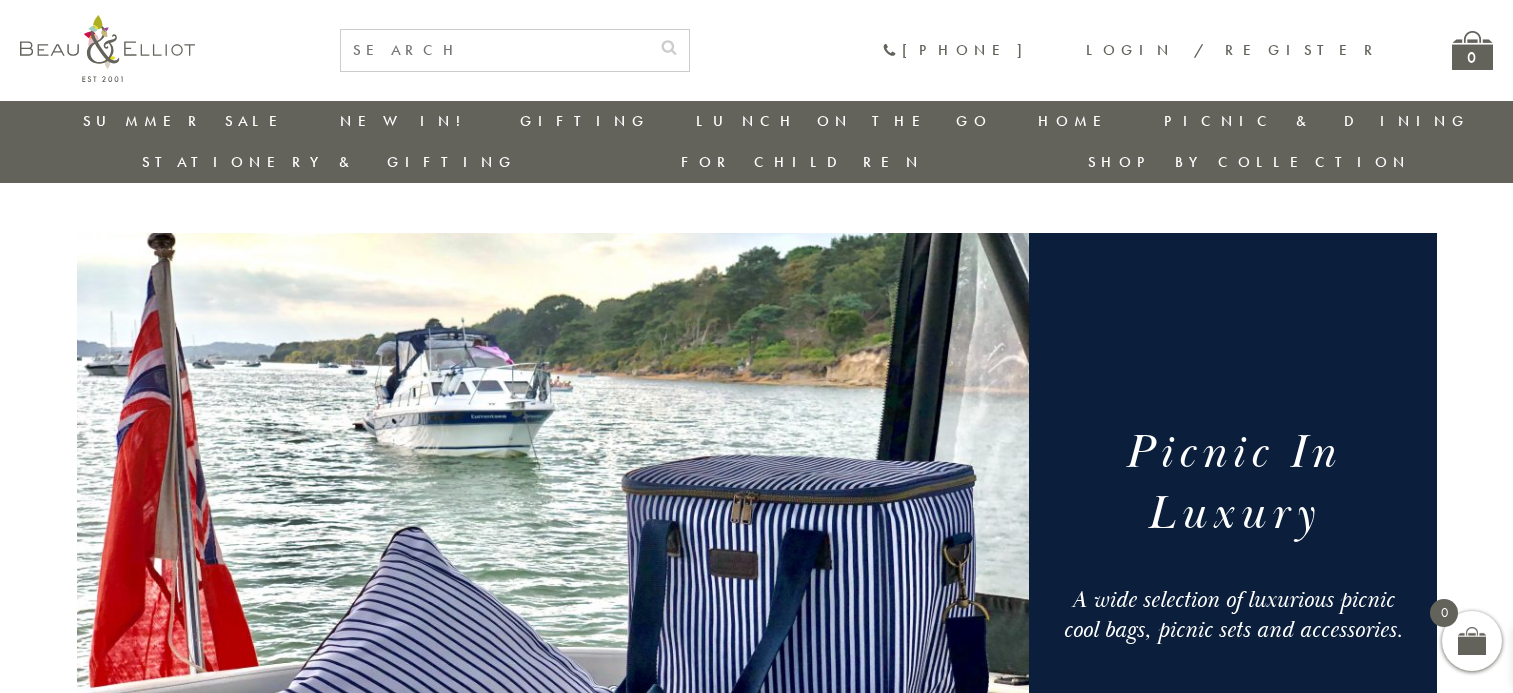 scroll, scrollTop: 573, scrollLeft: 0, axis: vertical 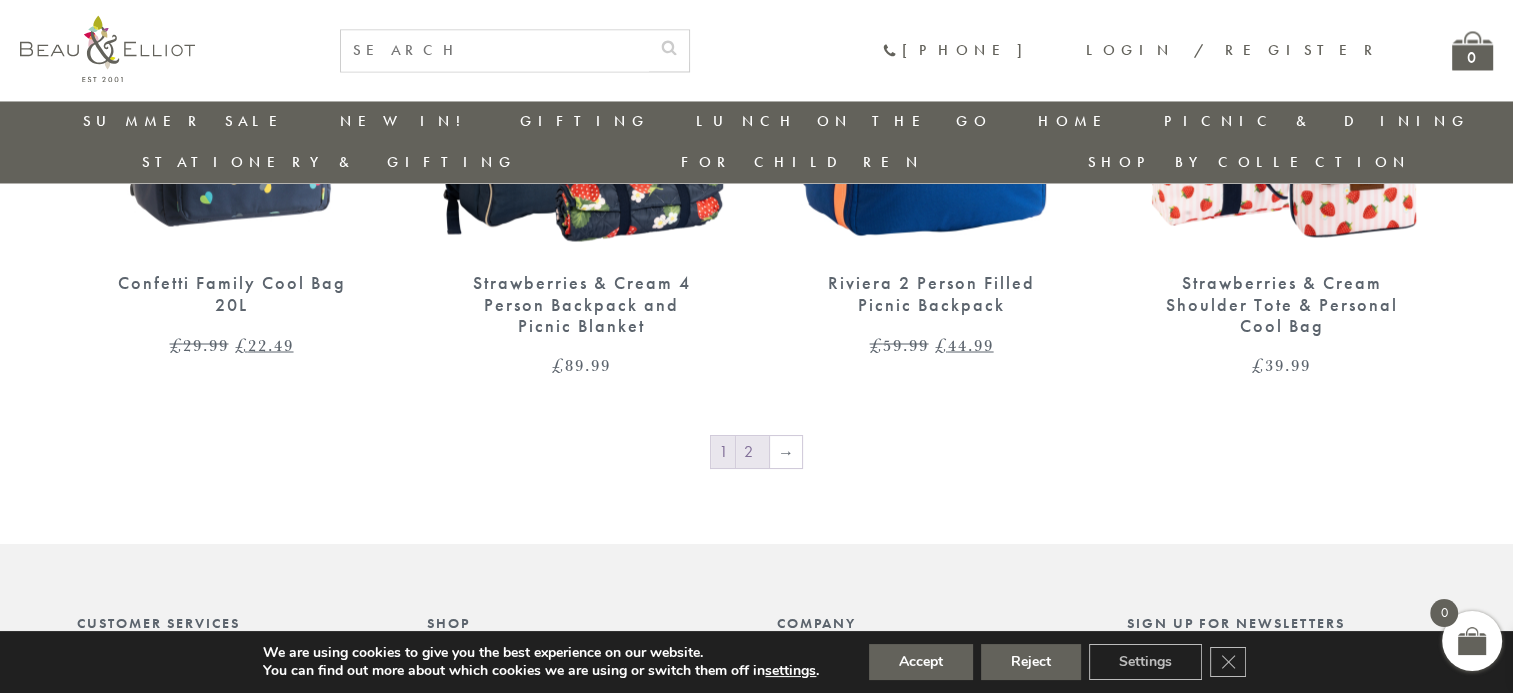 click on "2" at bounding box center (752, 452) 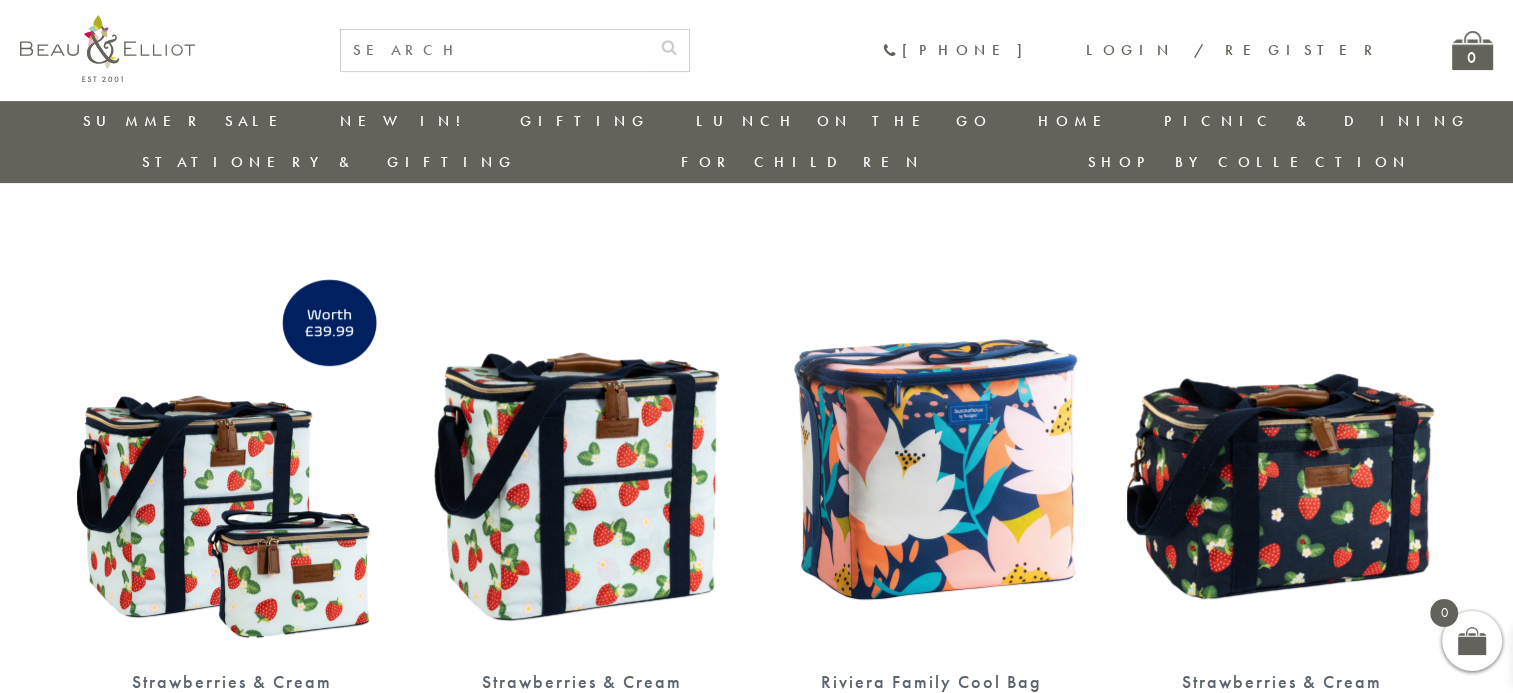 scroll, scrollTop: 660, scrollLeft: 0, axis: vertical 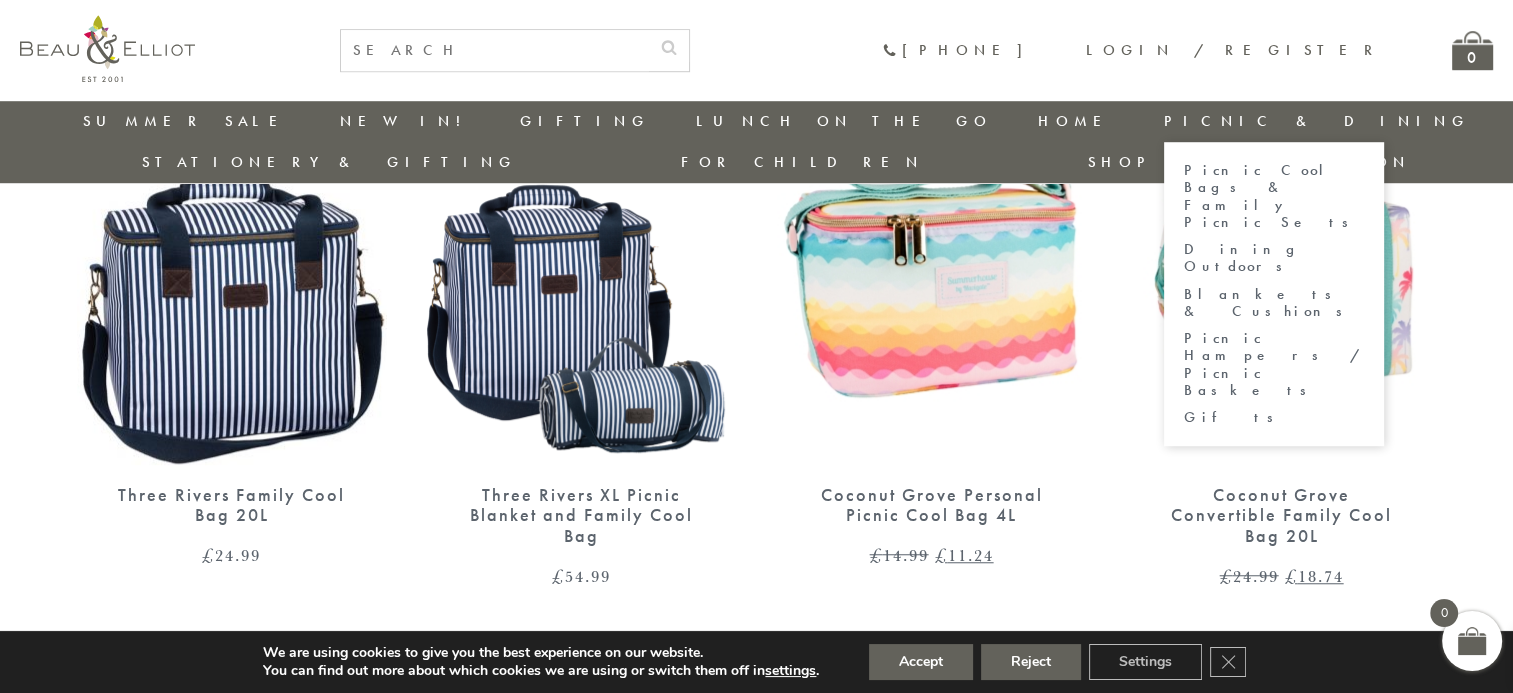 click on "Gifts" at bounding box center [1274, 417] 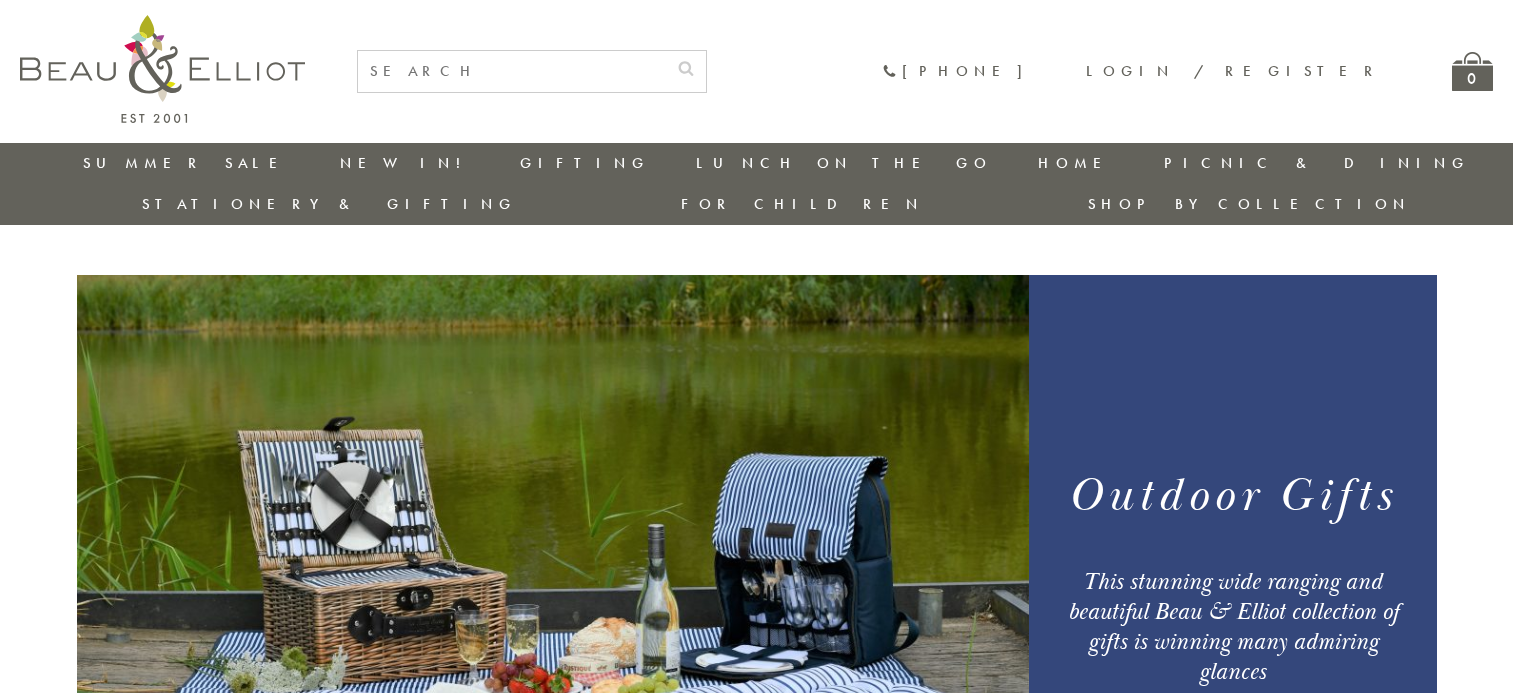 scroll, scrollTop: 0, scrollLeft: 0, axis: both 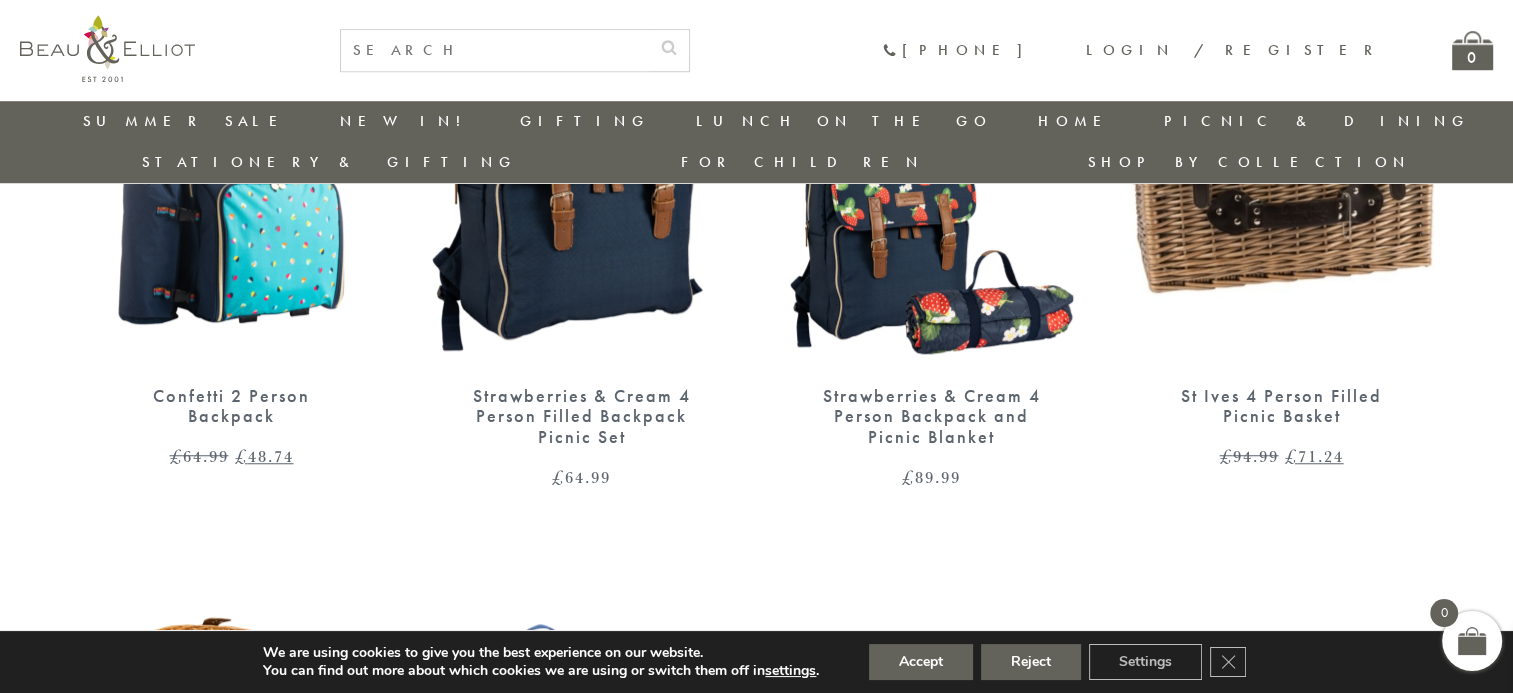 click at bounding box center (495, 50) 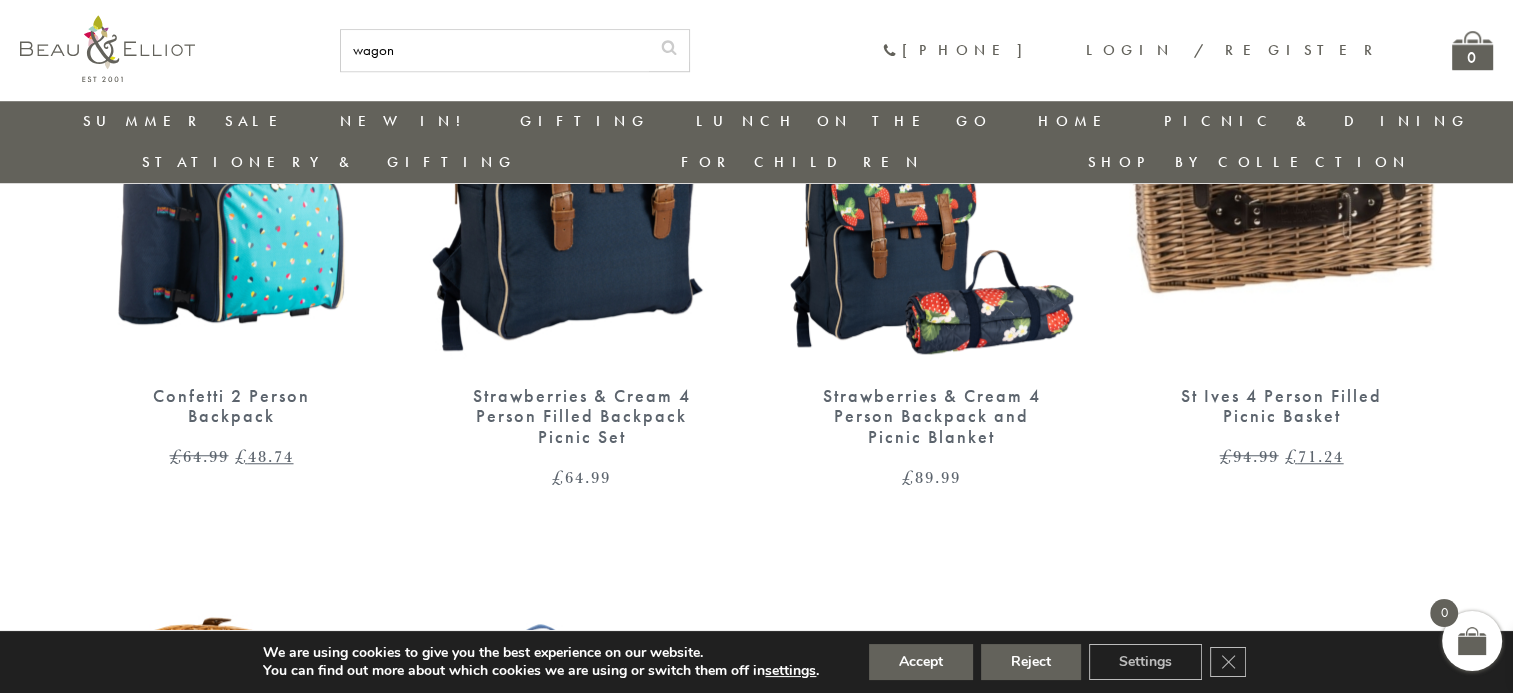 type on "wagon" 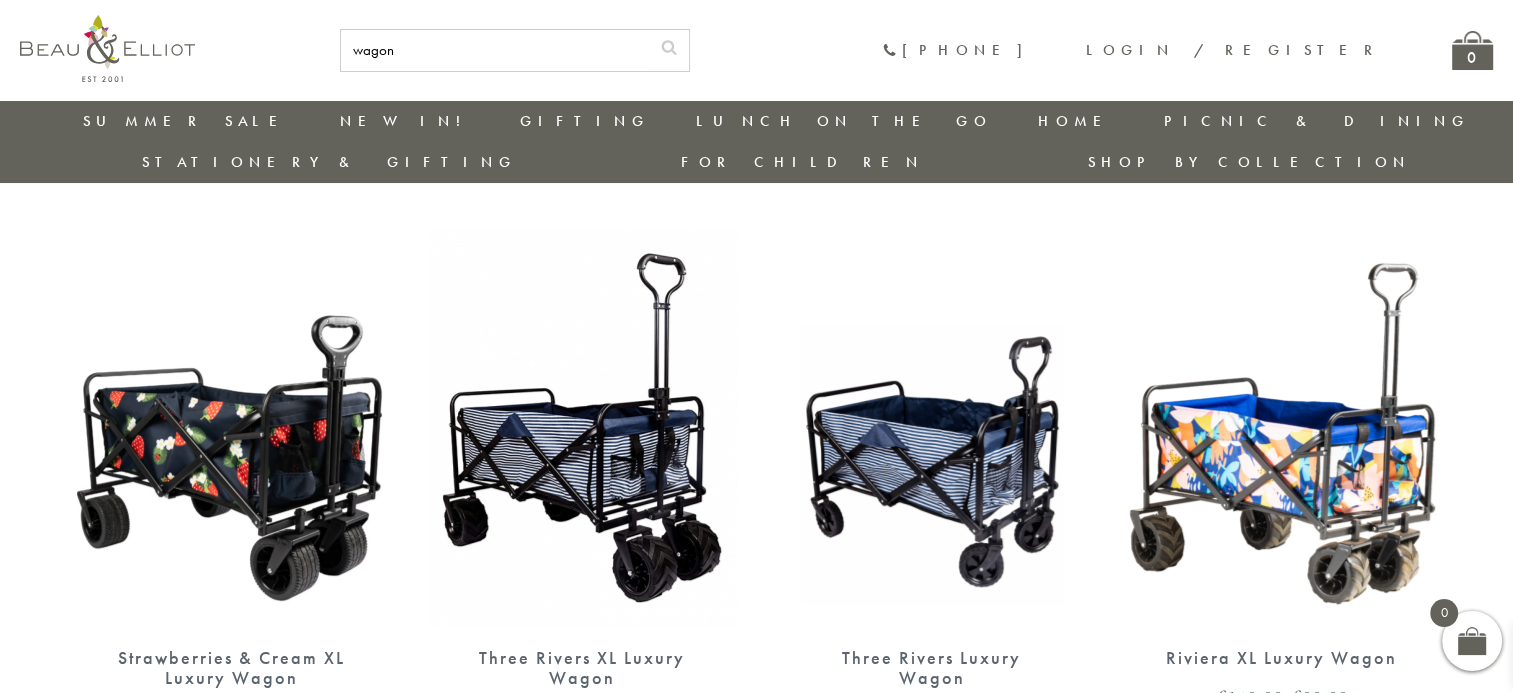click at bounding box center [232, 428] 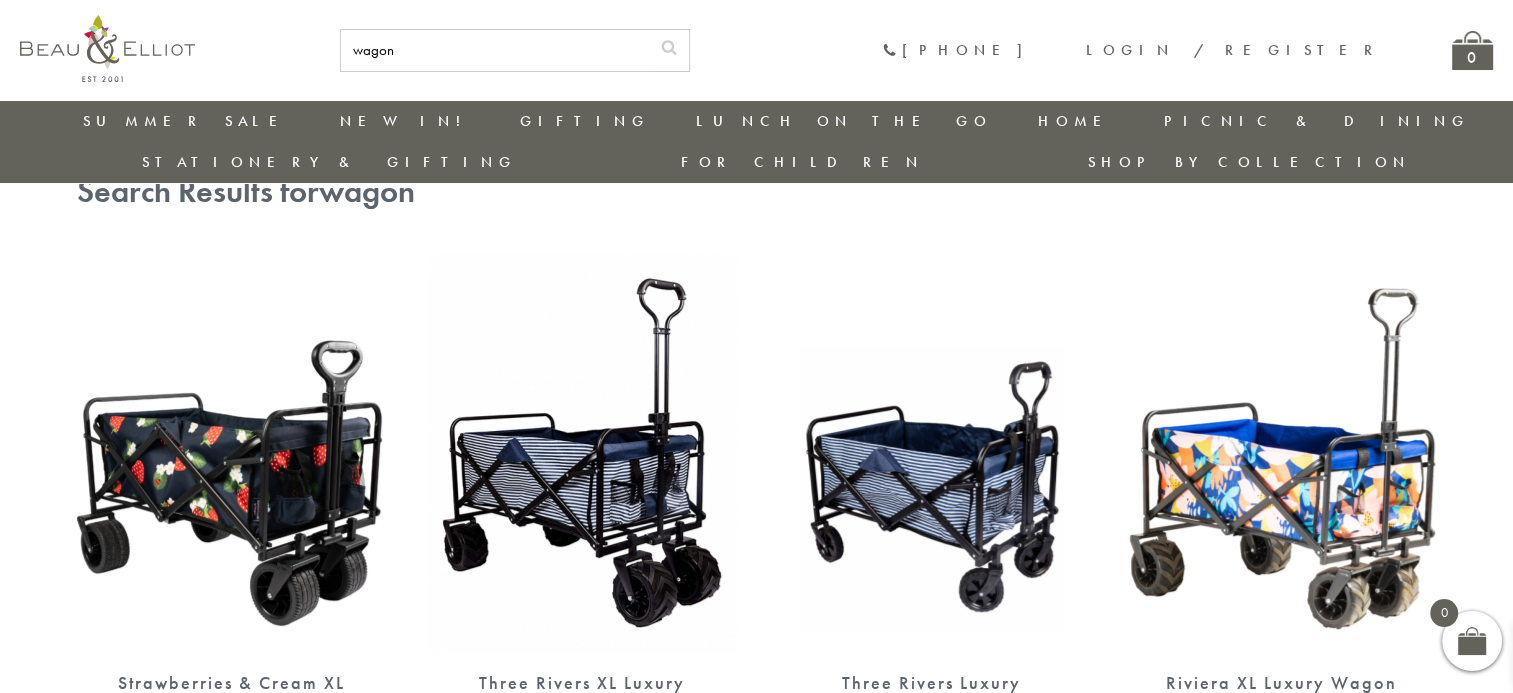 scroll, scrollTop: 0, scrollLeft: 0, axis: both 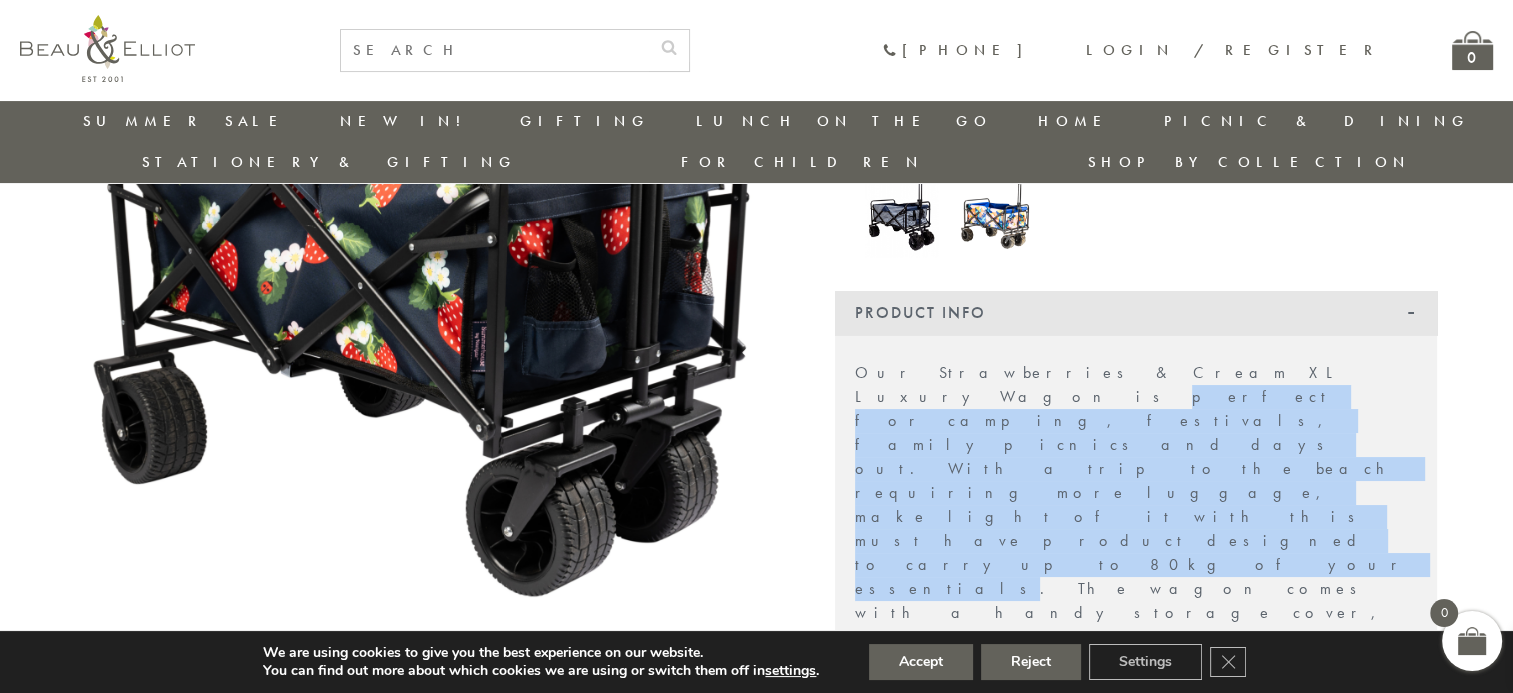 drag, startPoint x: 1150, startPoint y: 277, endPoint x: 1284, endPoint y: 380, distance: 169.01184 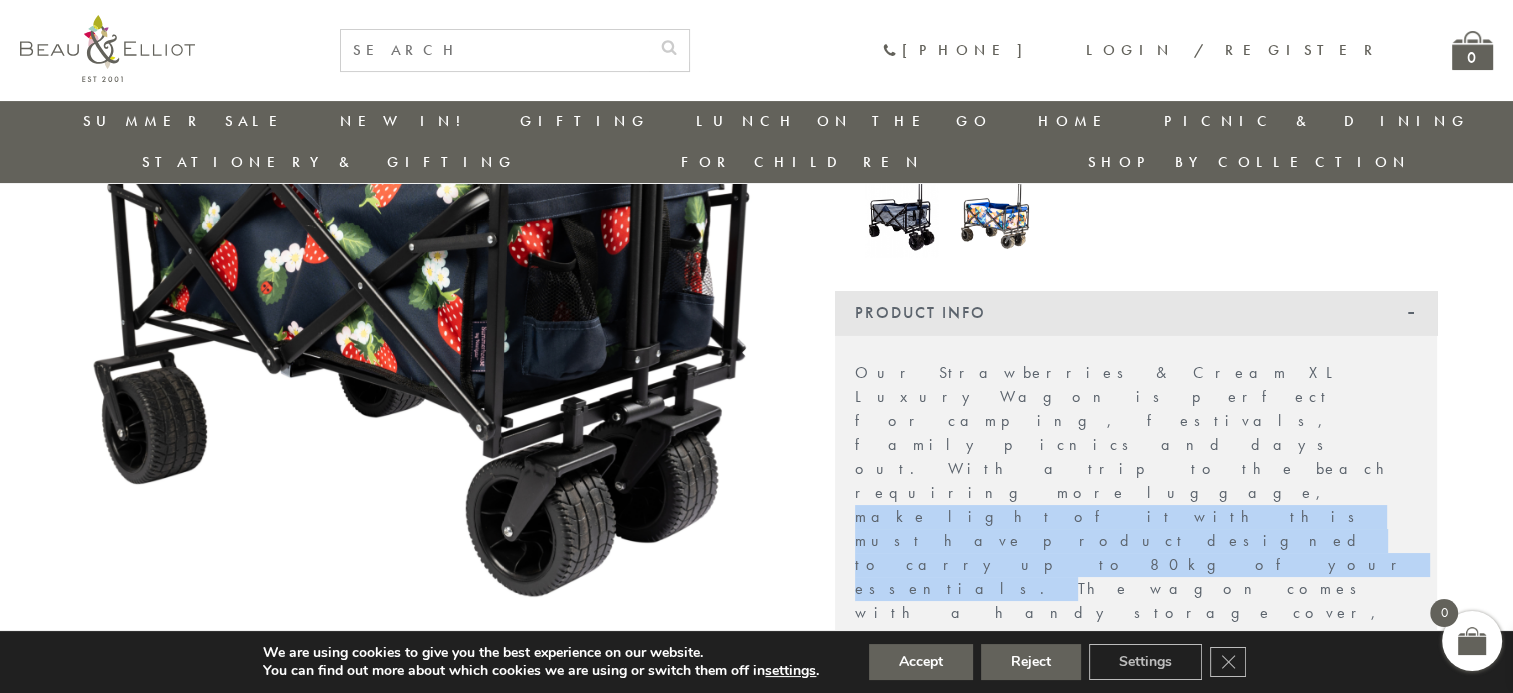 drag, startPoint x: 1292, startPoint y: 356, endPoint x: 1292, endPoint y: 372, distance: 16 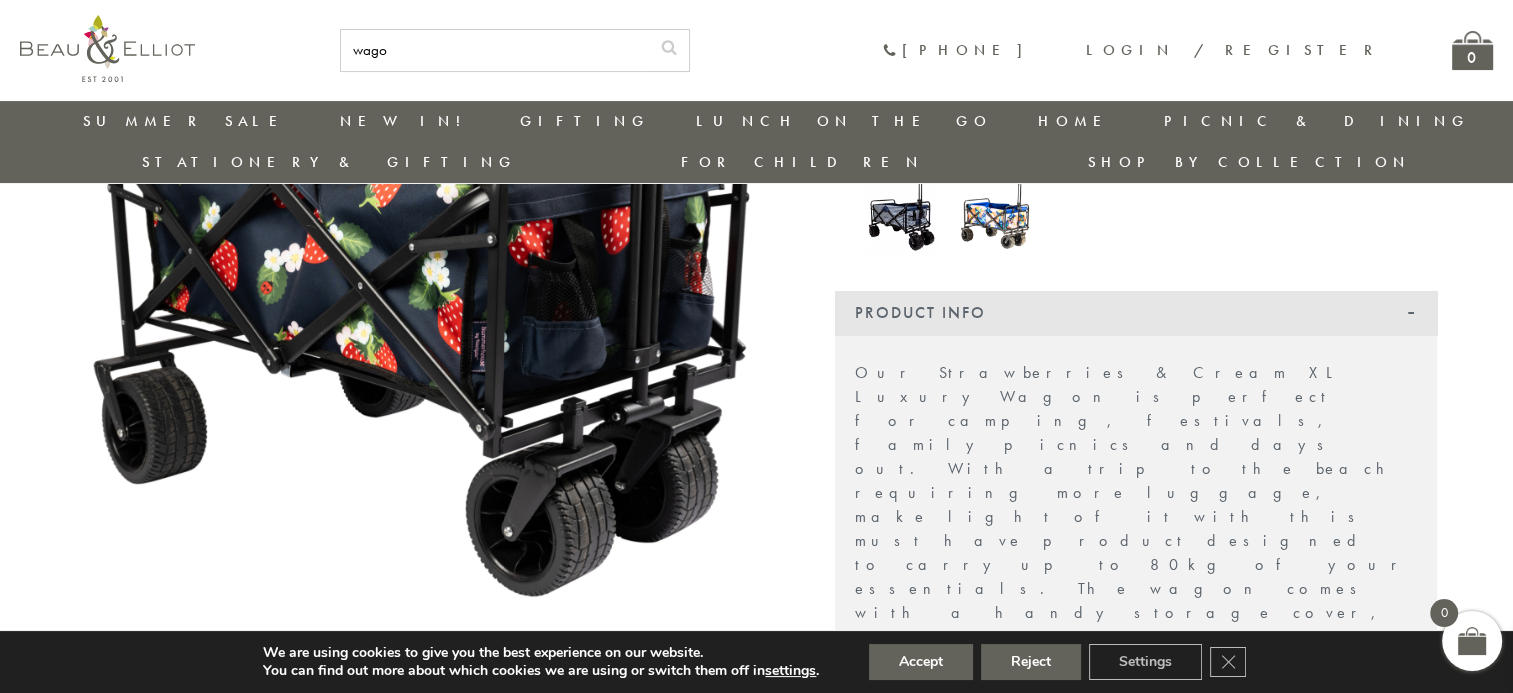 click on "£ 149.99" at bounding box center (756, 881) 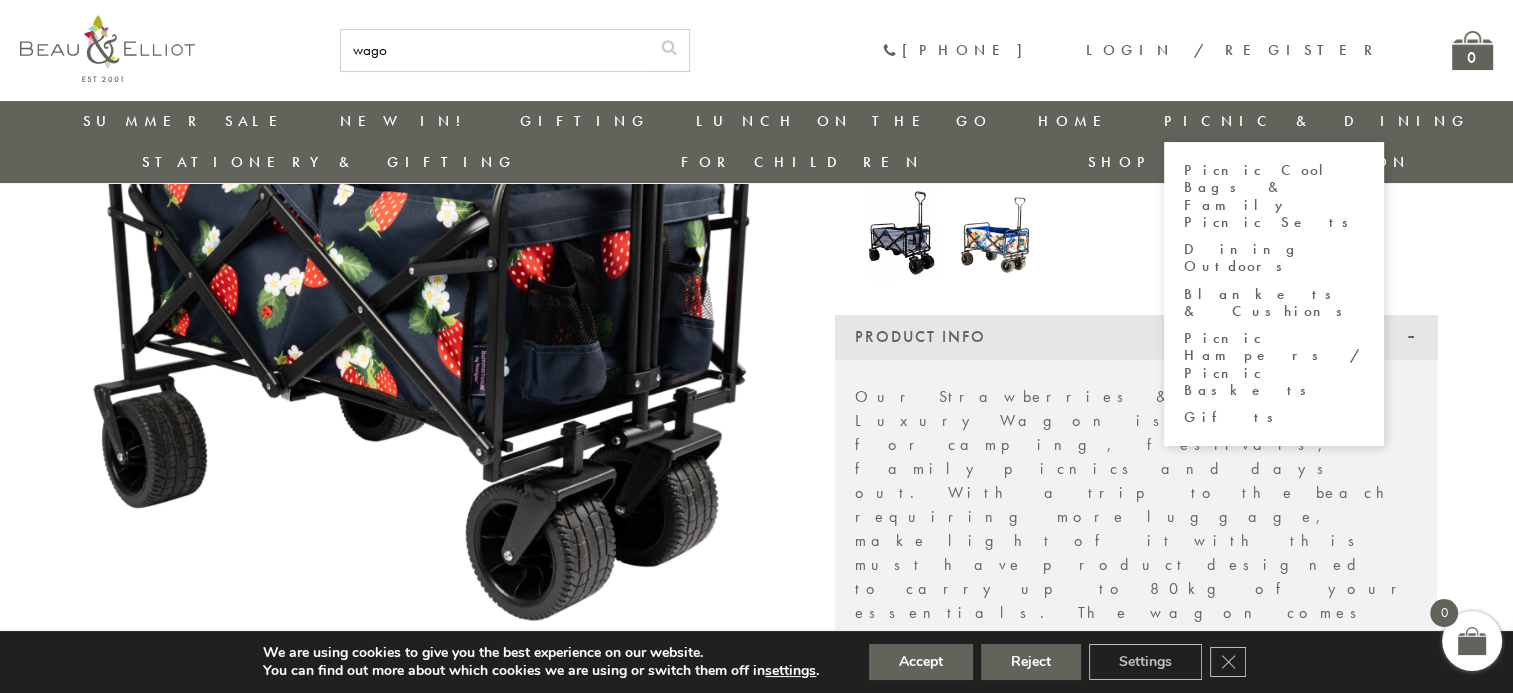 scroll, scrollTop: 358, scrollLeft: 0, axis: vertical 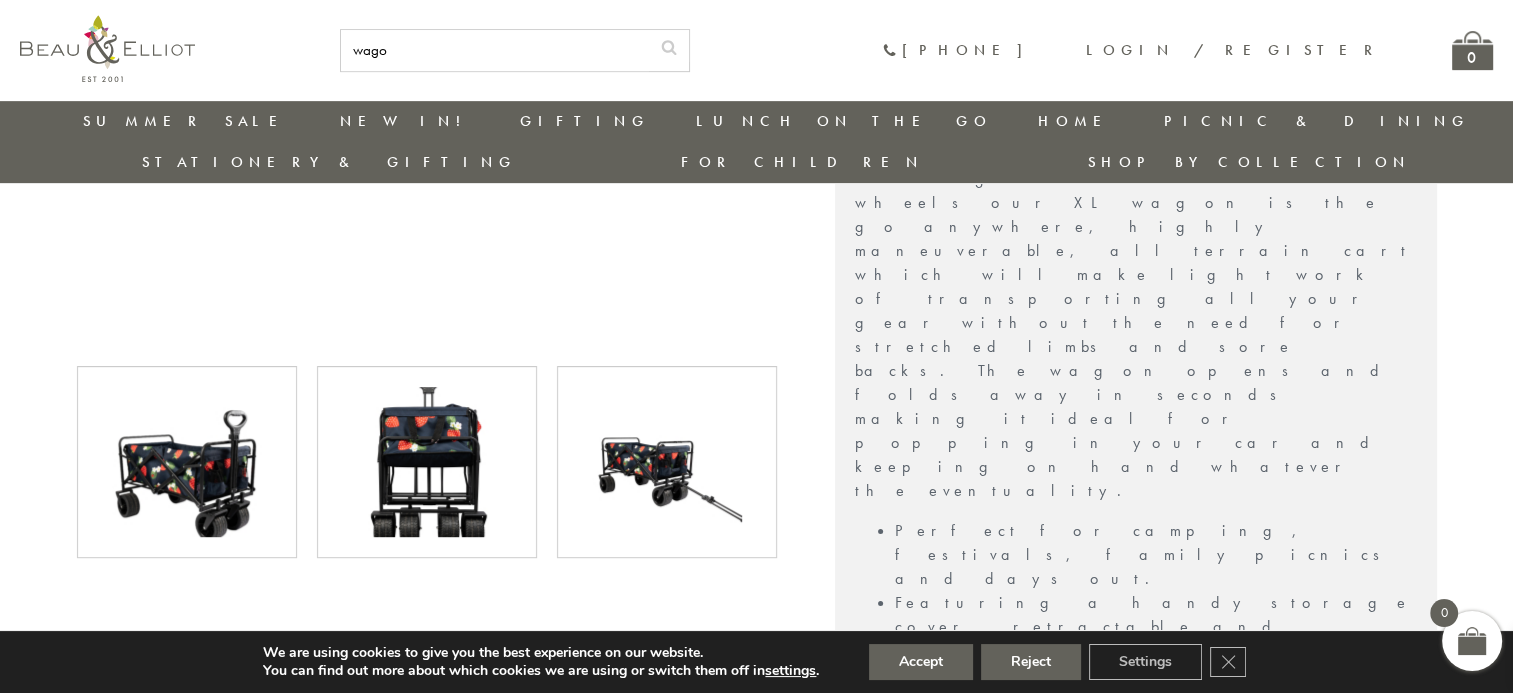 click on "wago" at bounding box center (495, 50) 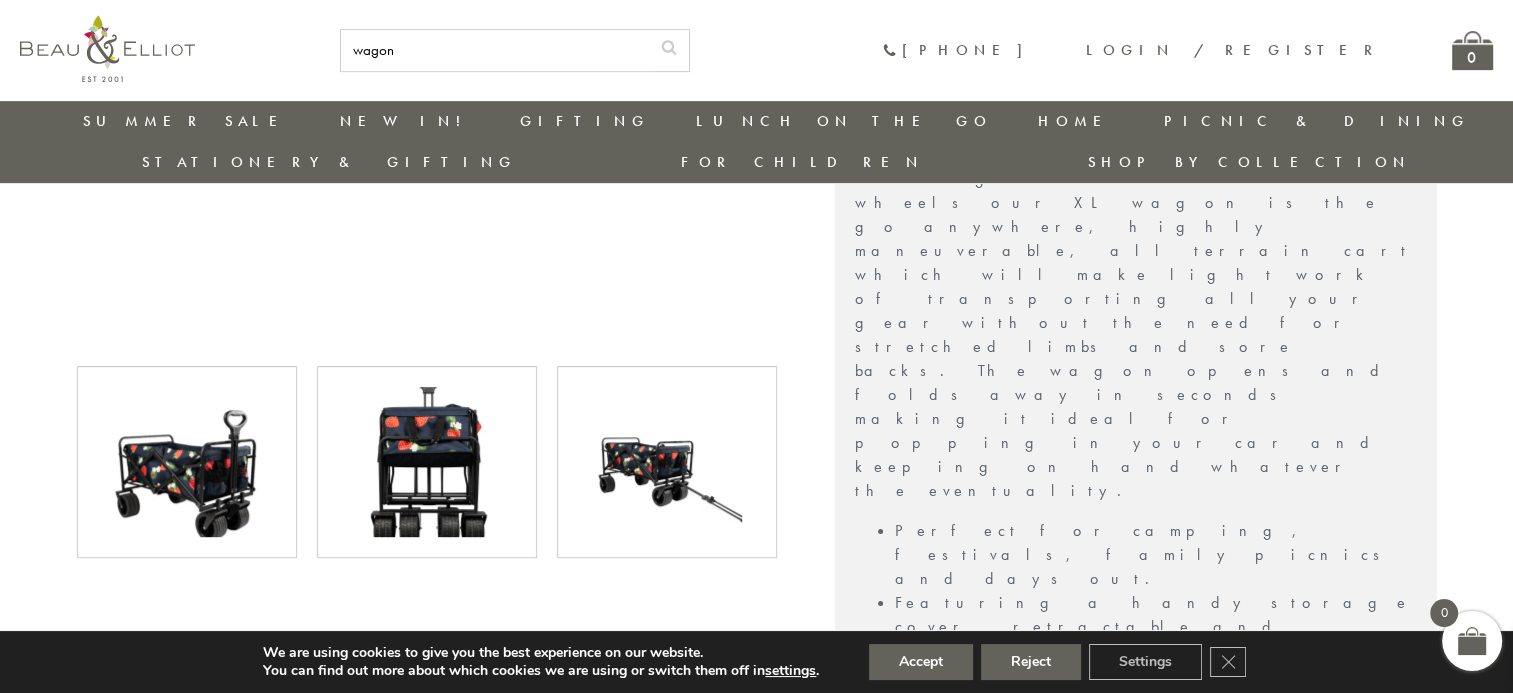 type on "wagon" 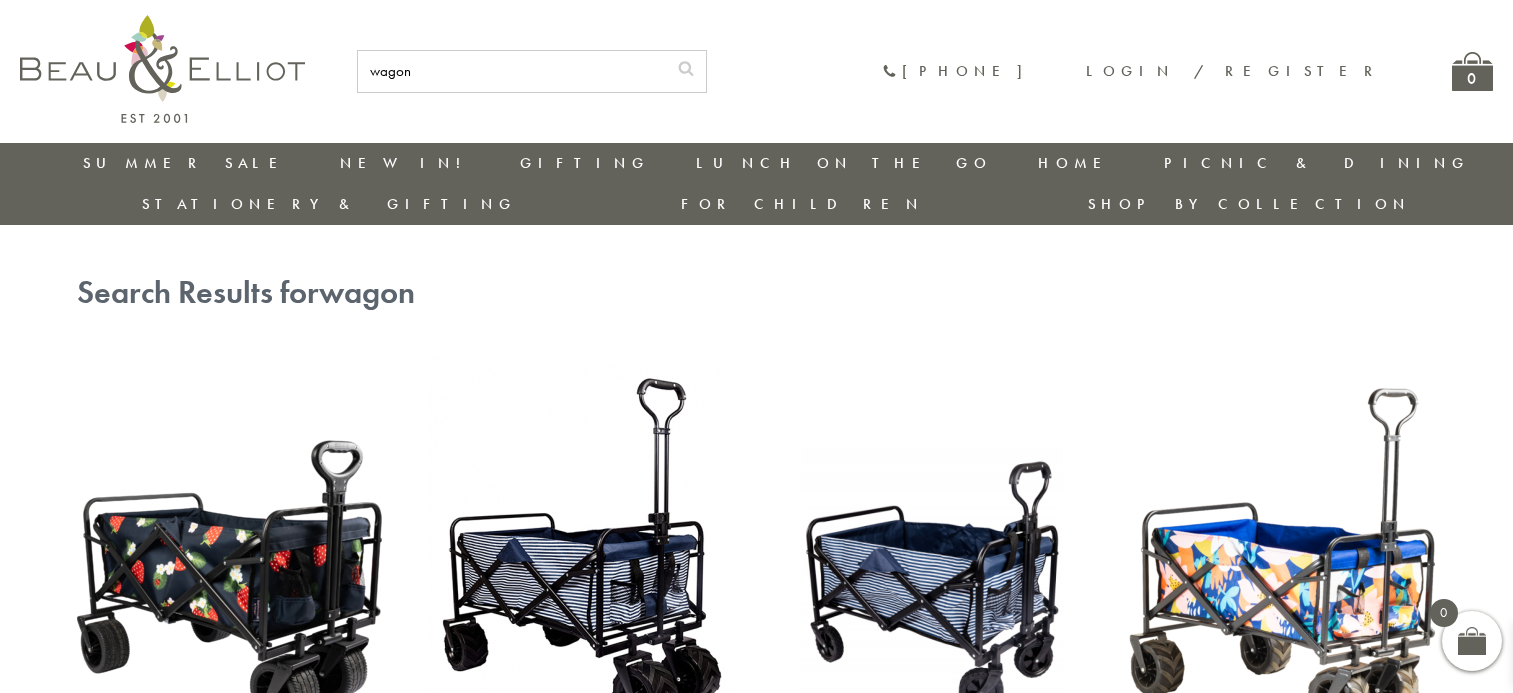 scroll, scrollTop: 0, scrollLeft: 0, axis: both 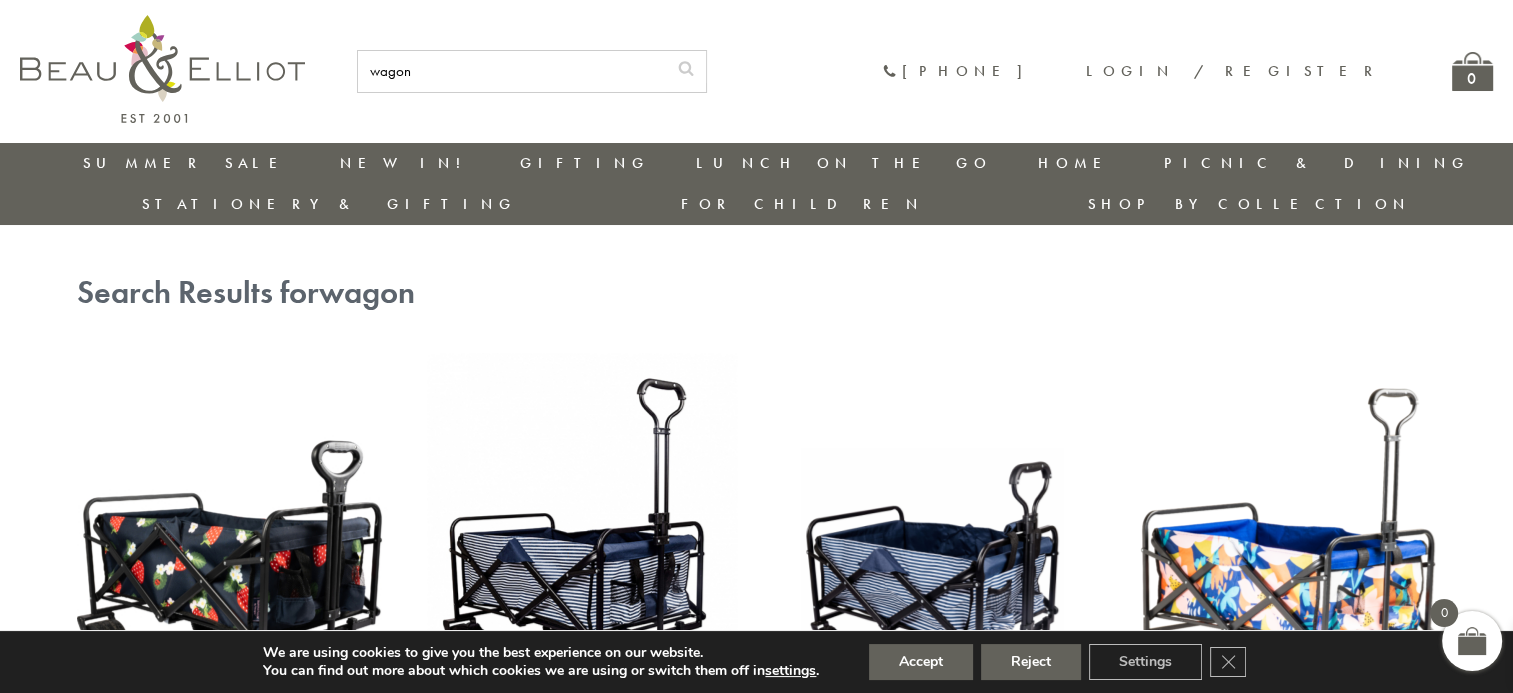 click at bounding box center [232, 553] 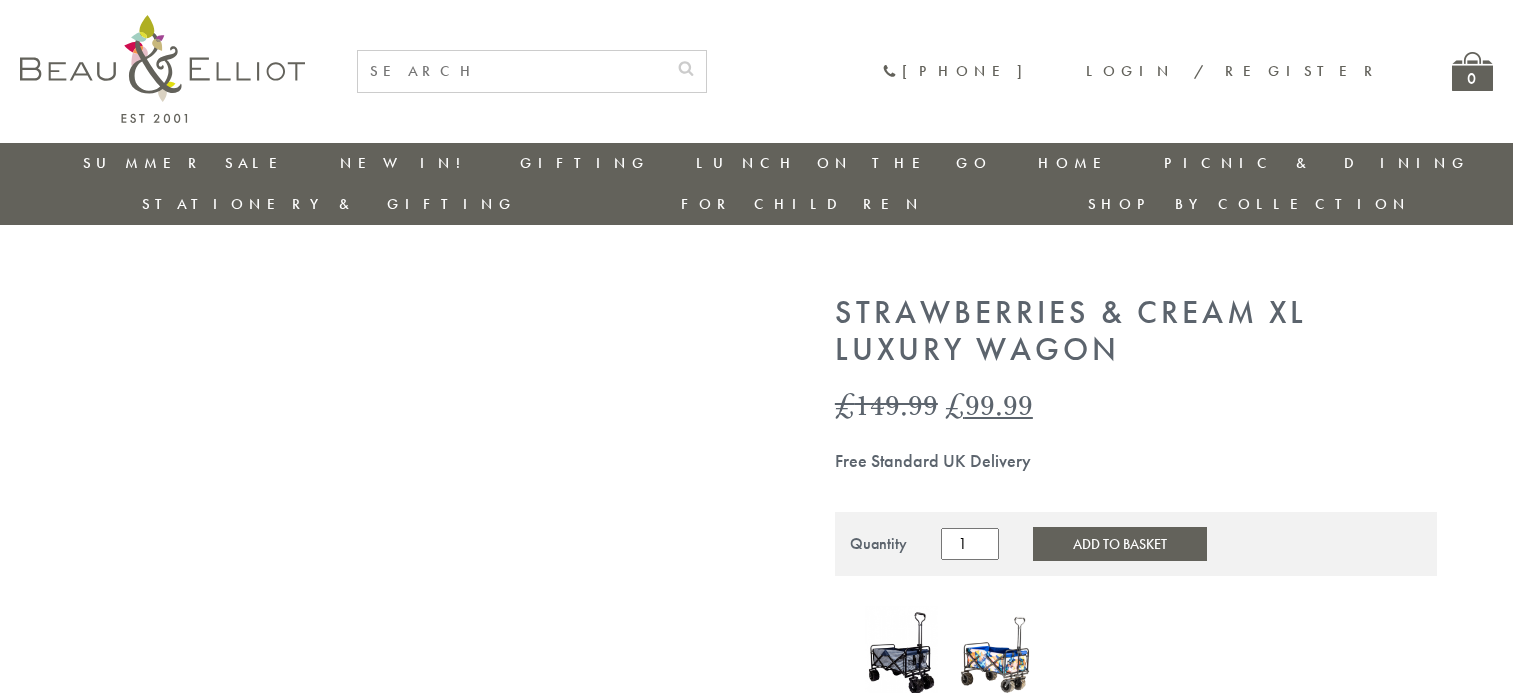 scroll, scrollTop: 0, scrollLeft: 0, axis: both 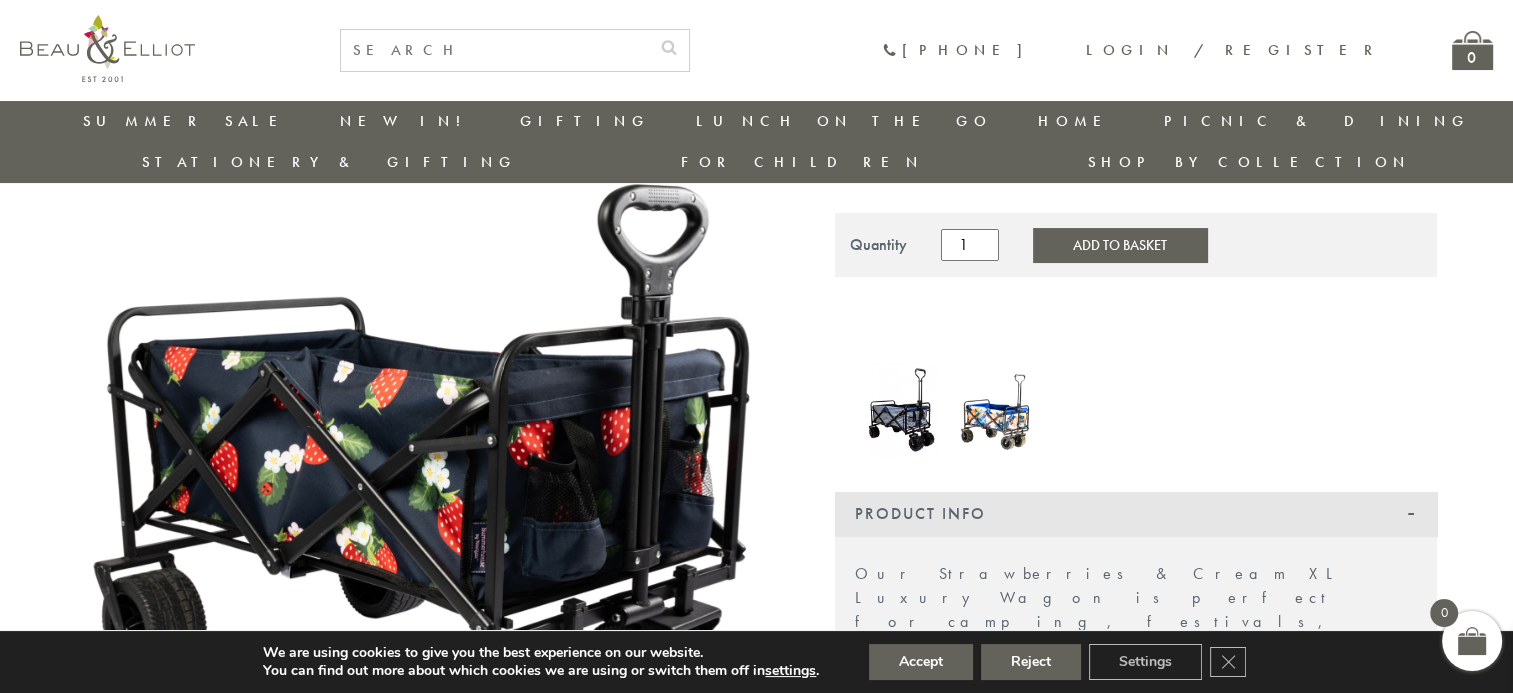 click at bounding box center [902, 410] 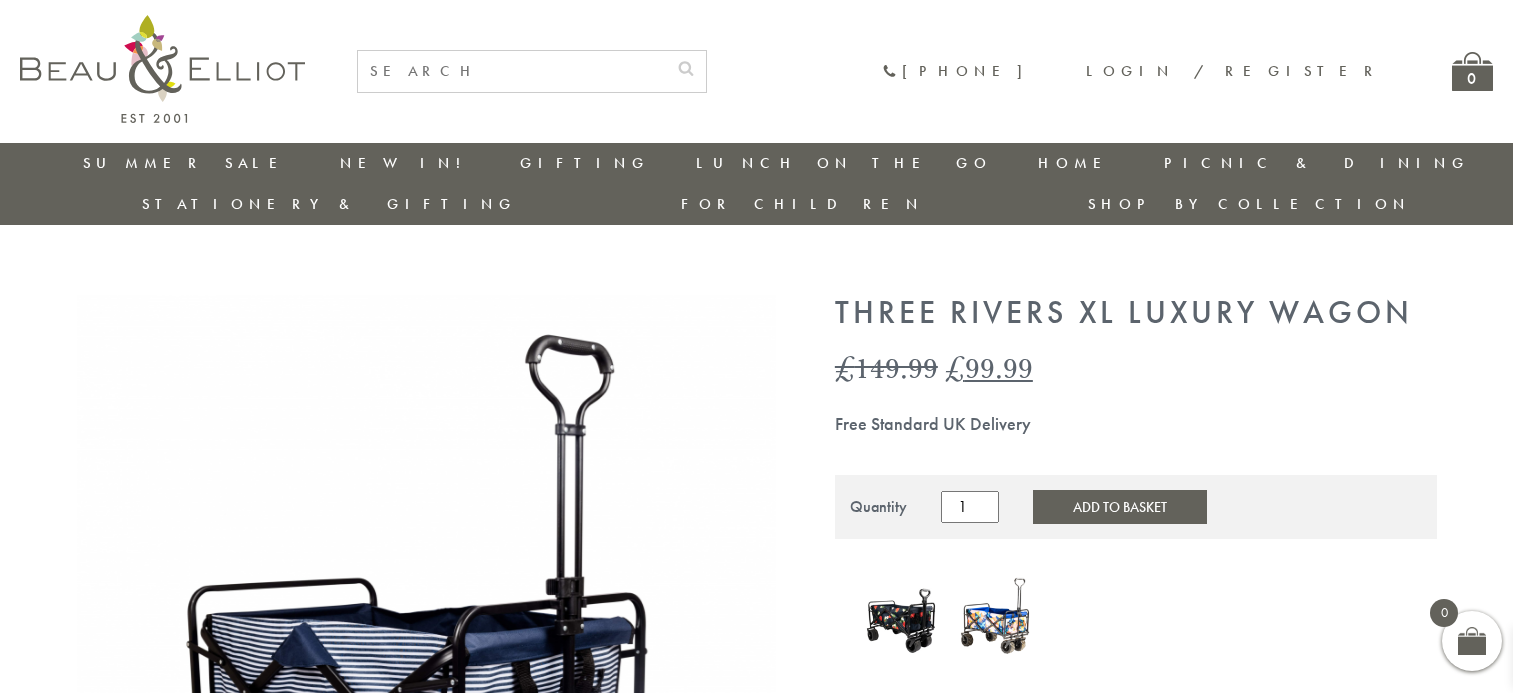 scroll, scrollTop: 0, scrollLeft: 0, axis: both 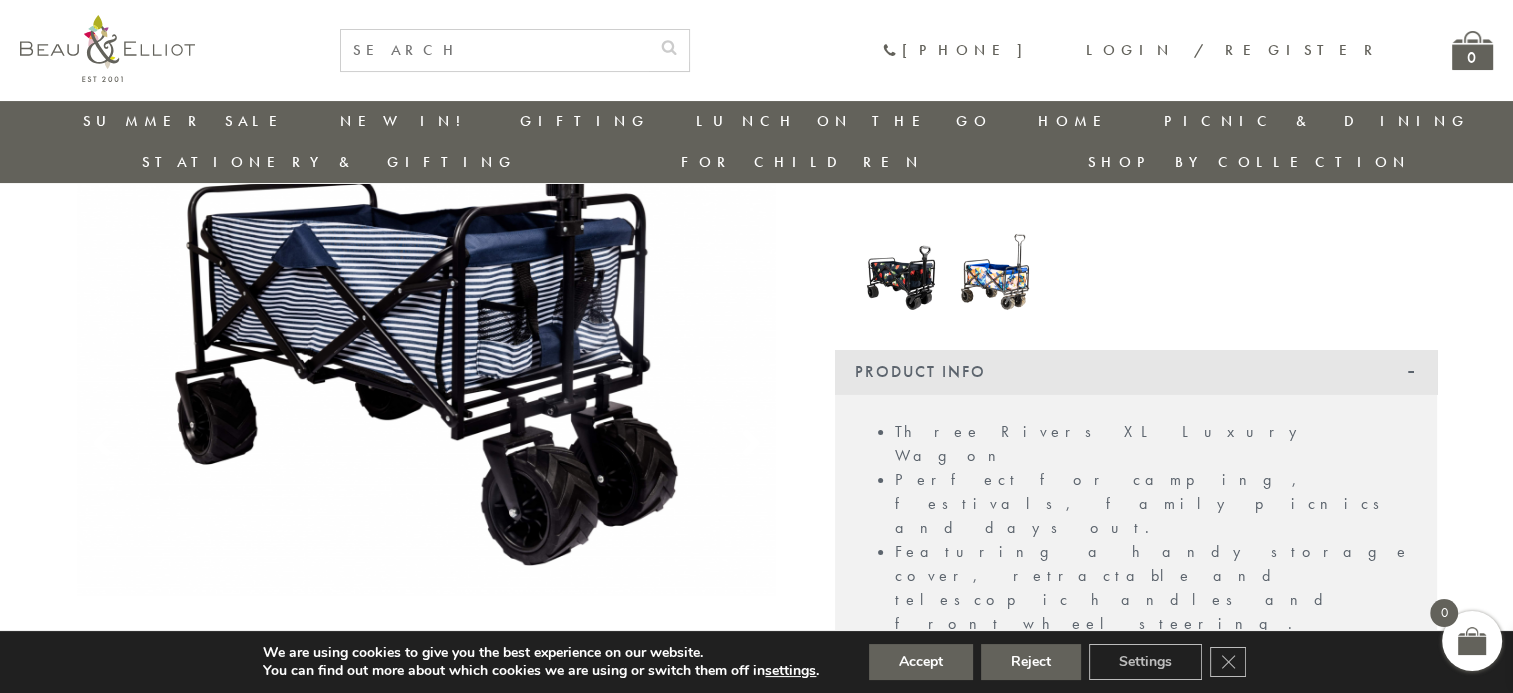 click at bounding box center [995, 270] 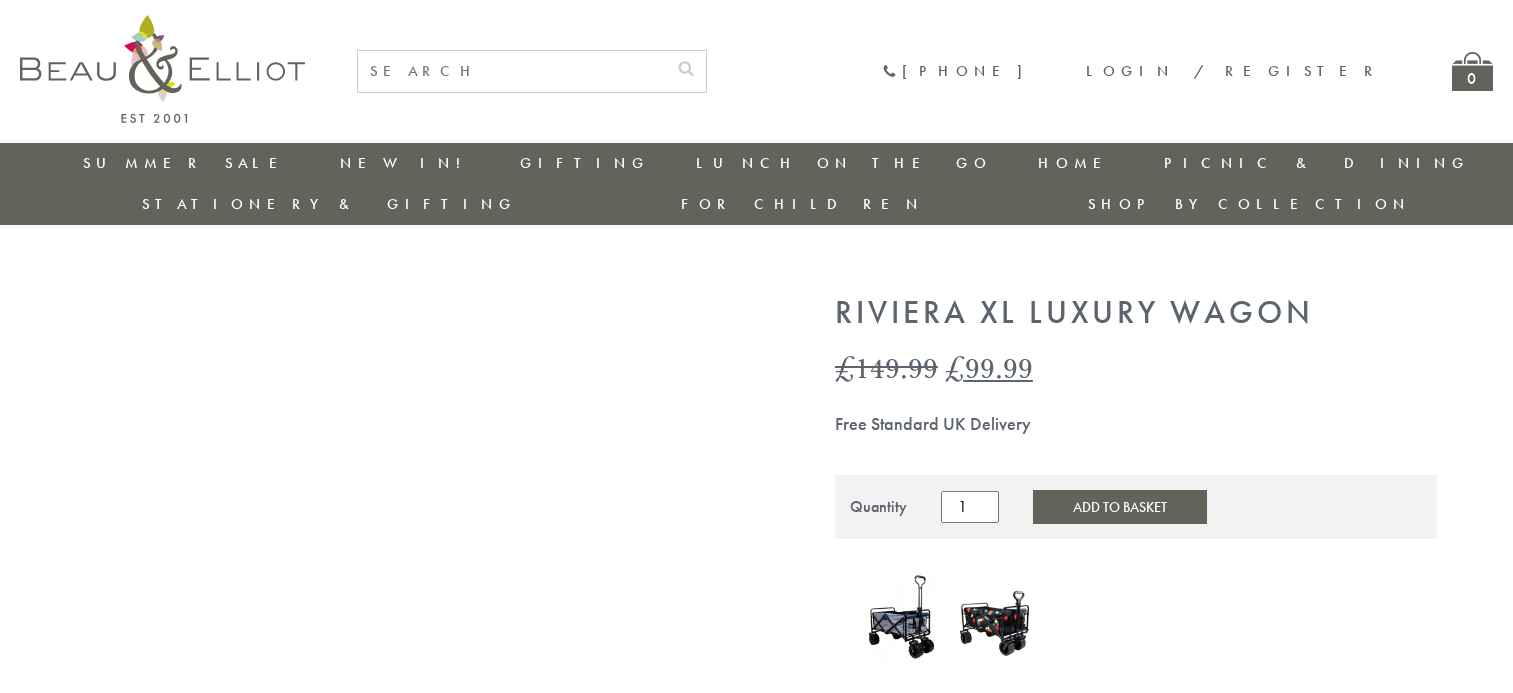 scroll, scrollTop: 0, scrollLeft: 0, axis: both 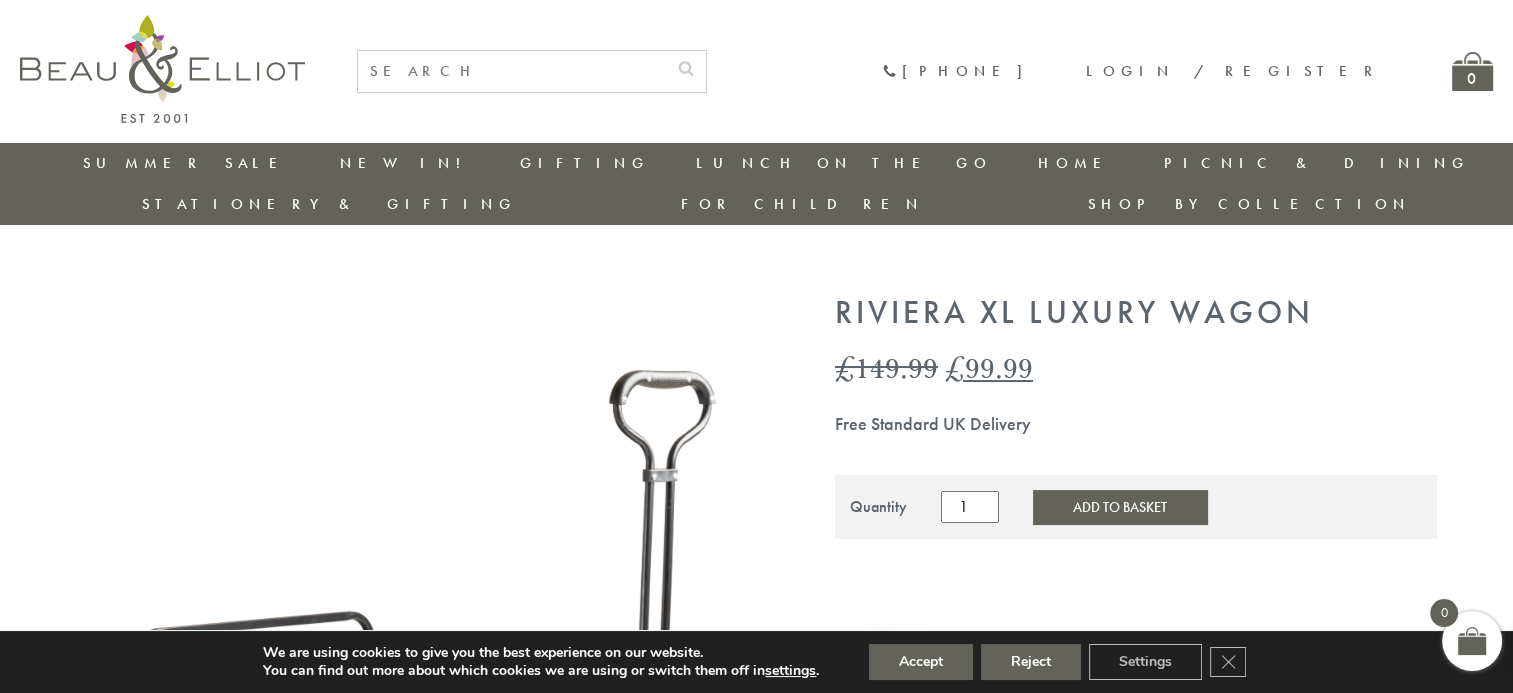 click at bounding box center (512, 71) 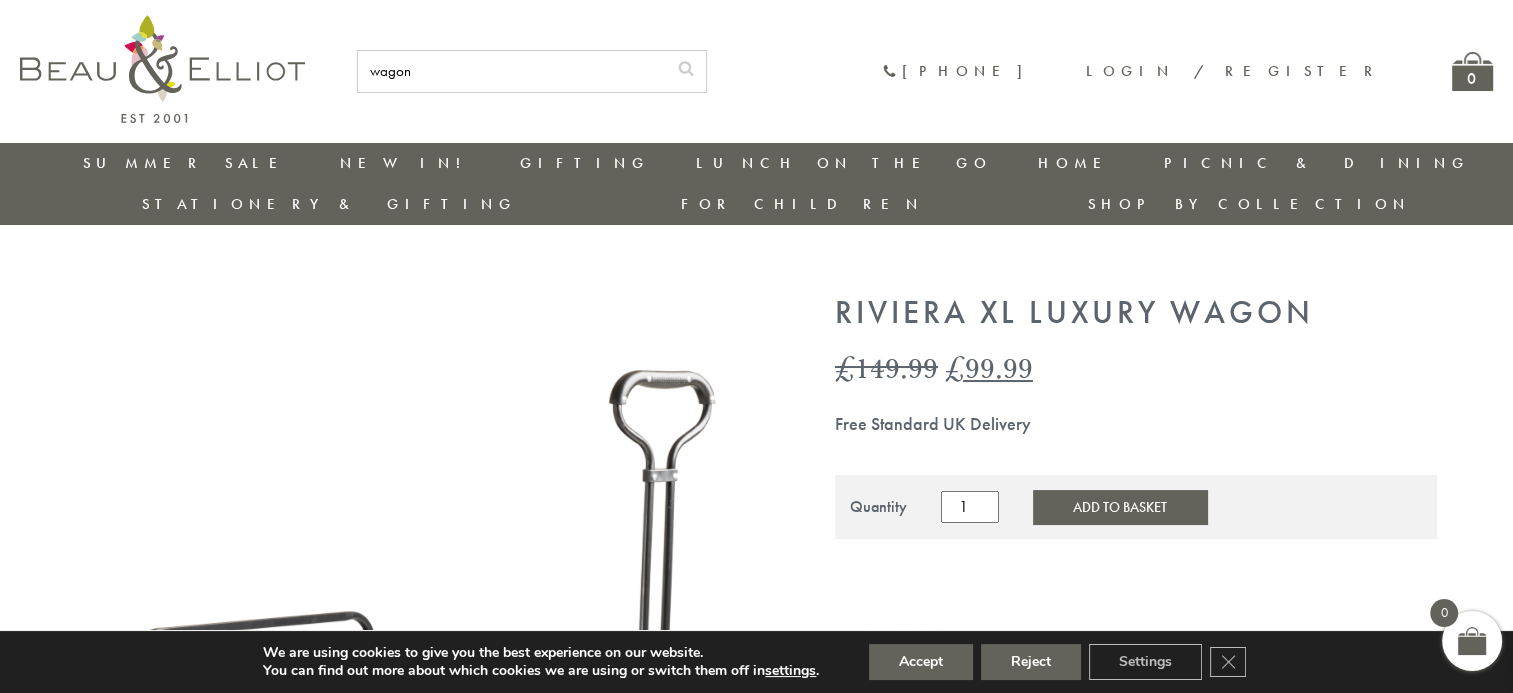 type on "wagon" 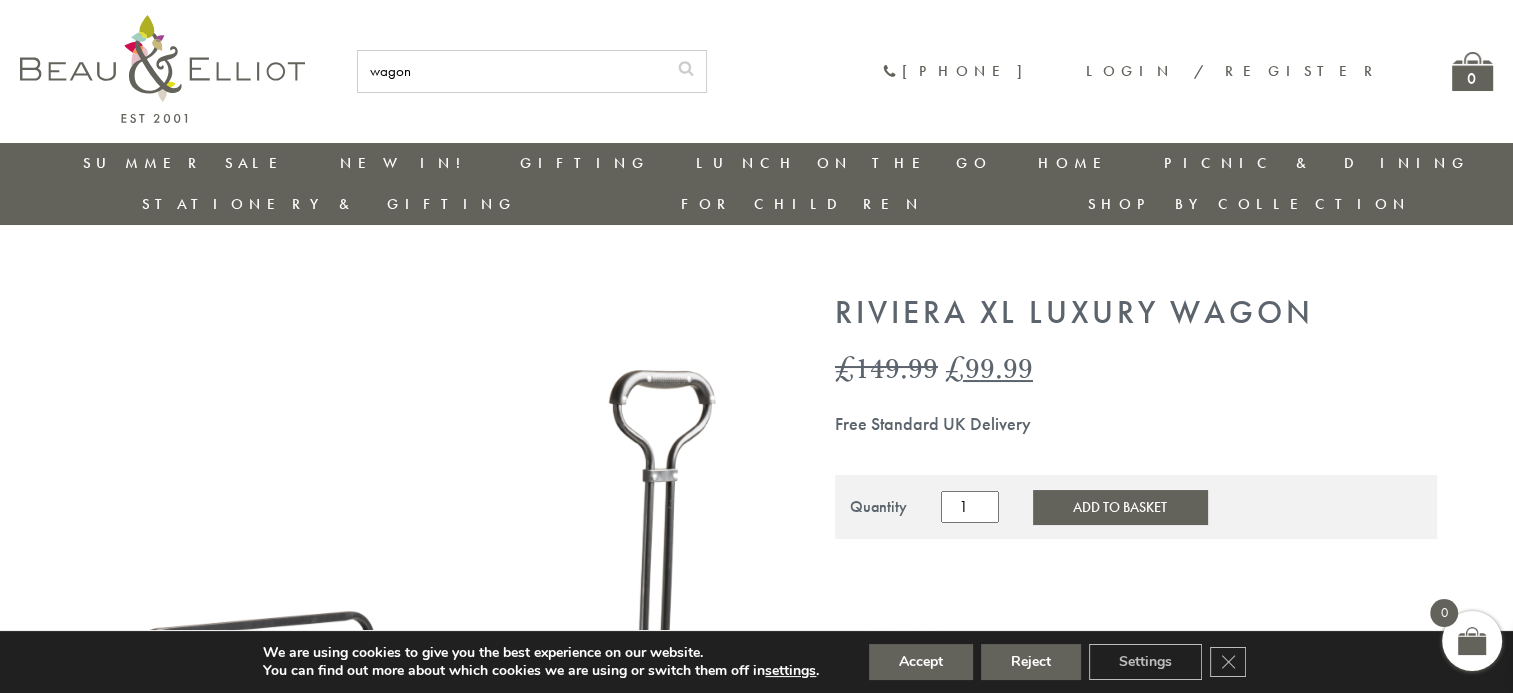 click at bounding box center [686, 67] 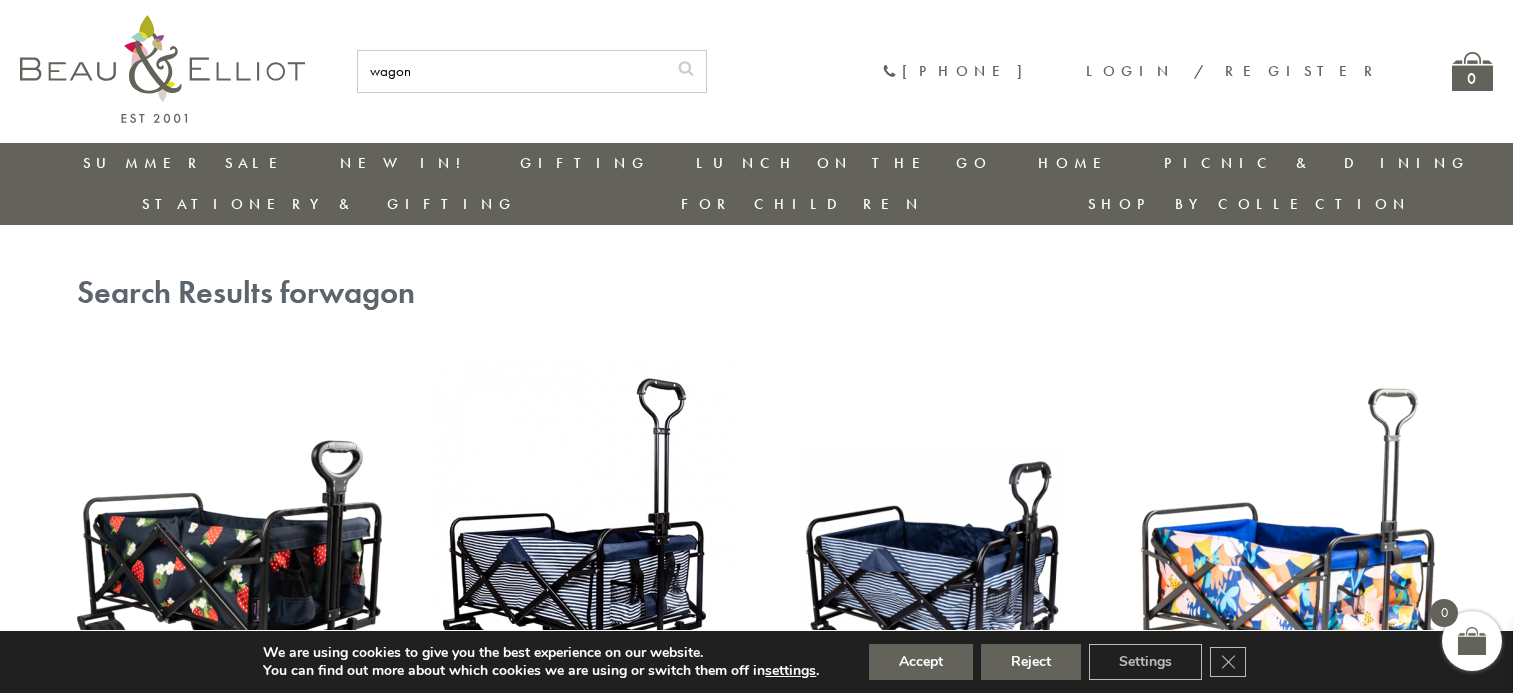 scroll, scrollTop: 0, scrollLeft: 0, axis: both 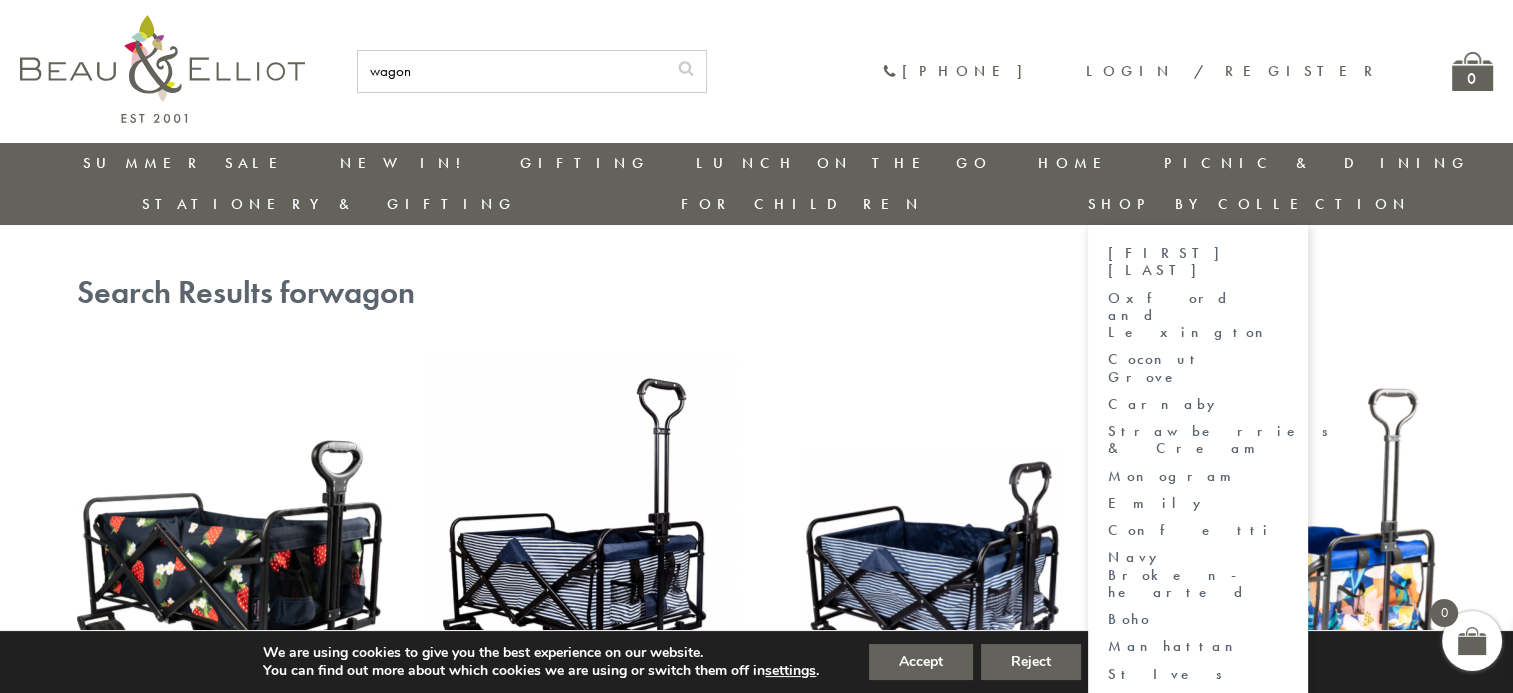 click on "Strawberries & Cream" at bounding box center (1198, 440) 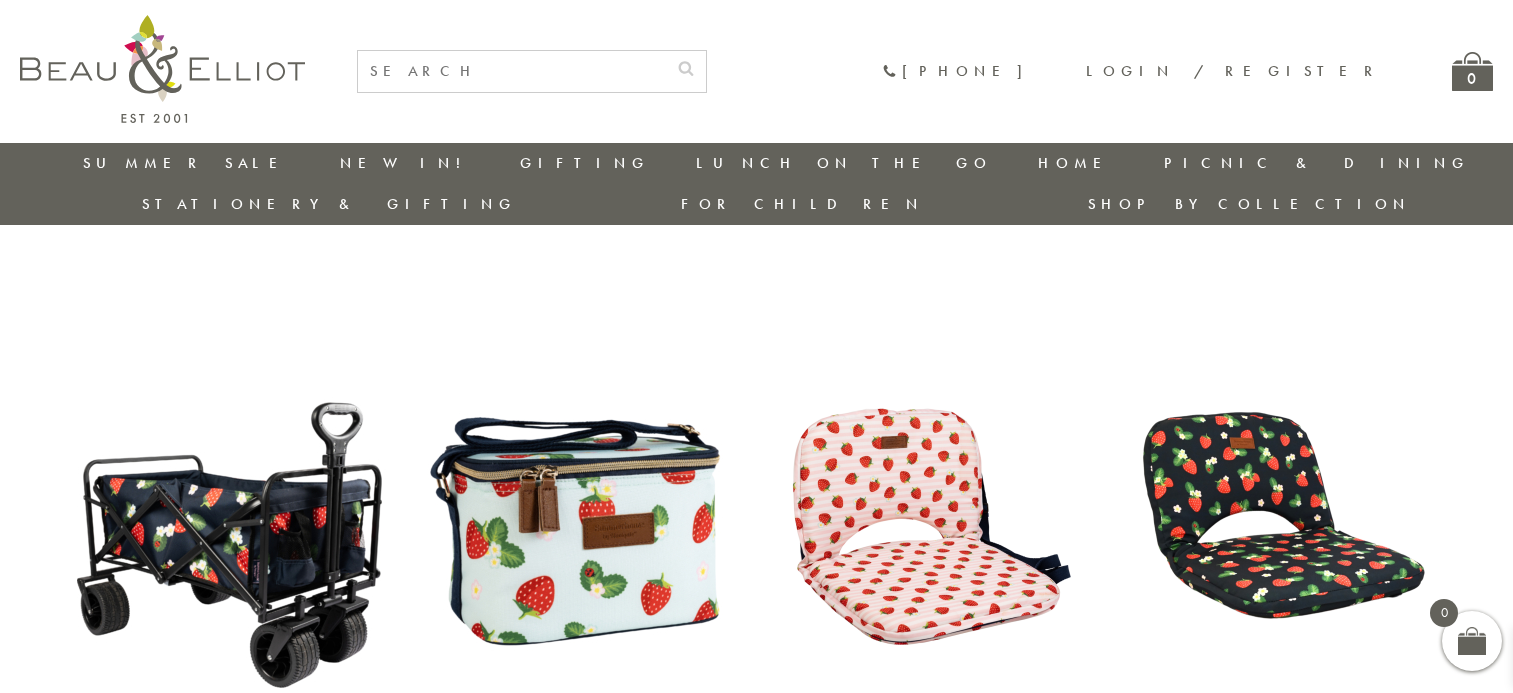 scroll, scrollTop: 0, scrollLeft: 0, axis: both 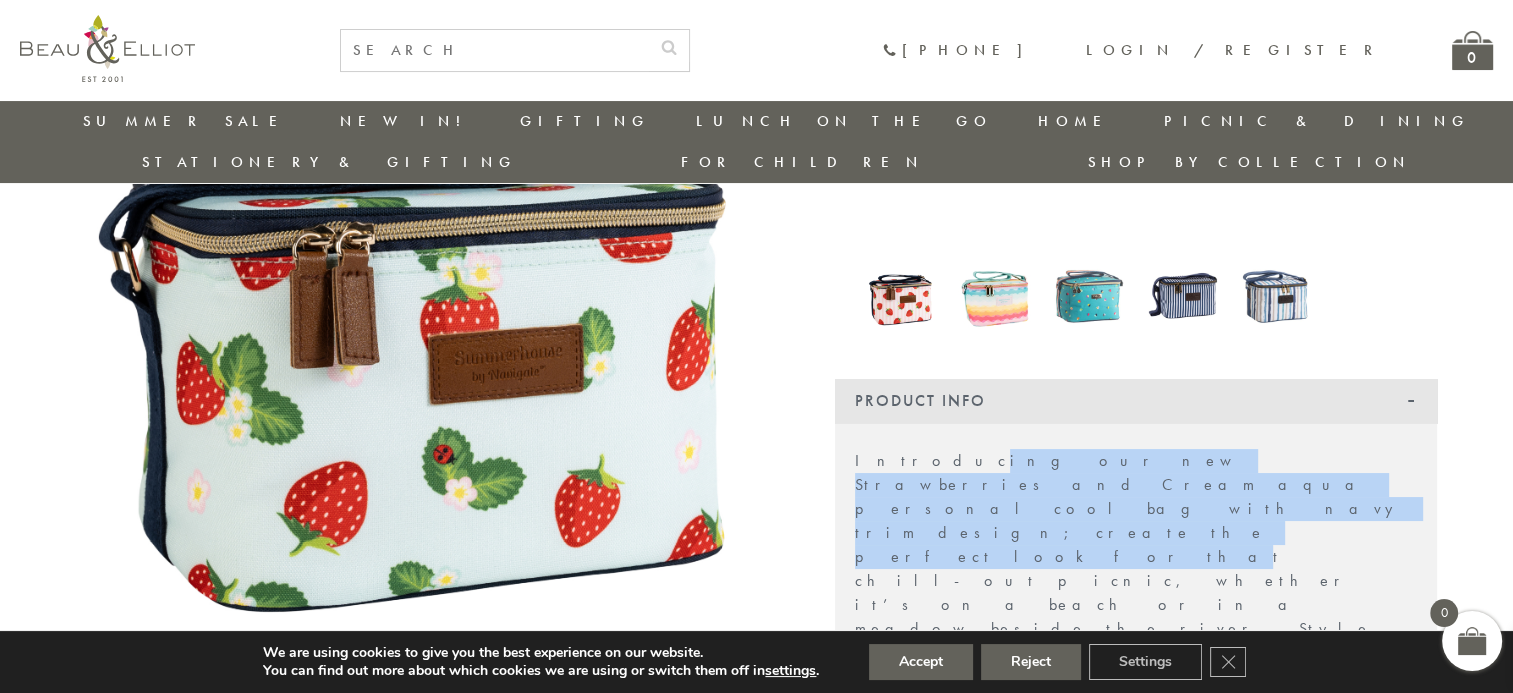 drag, startPoint x: 905, startPoint y: 385, endPoint x: 1084, endPoint y: 465, distance: 196.06377 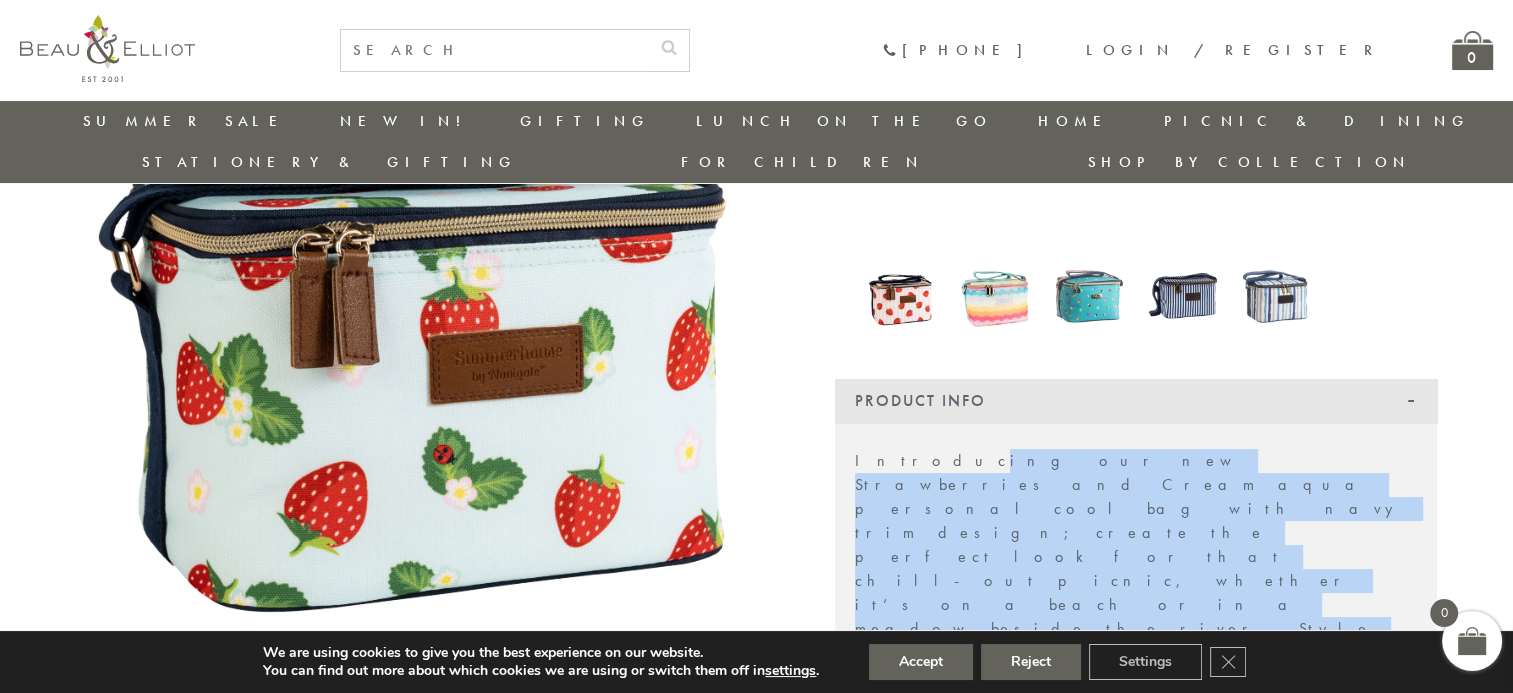 click on "Introducing our new Strawberries and Cream aqua personal cool bag with navy trim design; create the perfect look for that chill-out picnic, whether it’s on a beach or in a meadow beside the river. Style and functionality go hand in hand with this personal 5 litre cool bag. Perfect for summer days out as the high density insulated compartment keeps contents chilled for up to 4 hours. The use of ice packs will increase the performance of this product. Lightweight and durable but soft to touch, the cool bag features a double zip for ease of access and an adjustable shoulder strap. The hygienic heat-sealed lining allows any spillage to be easily cleaned away." at bounding box center (1136, 761) 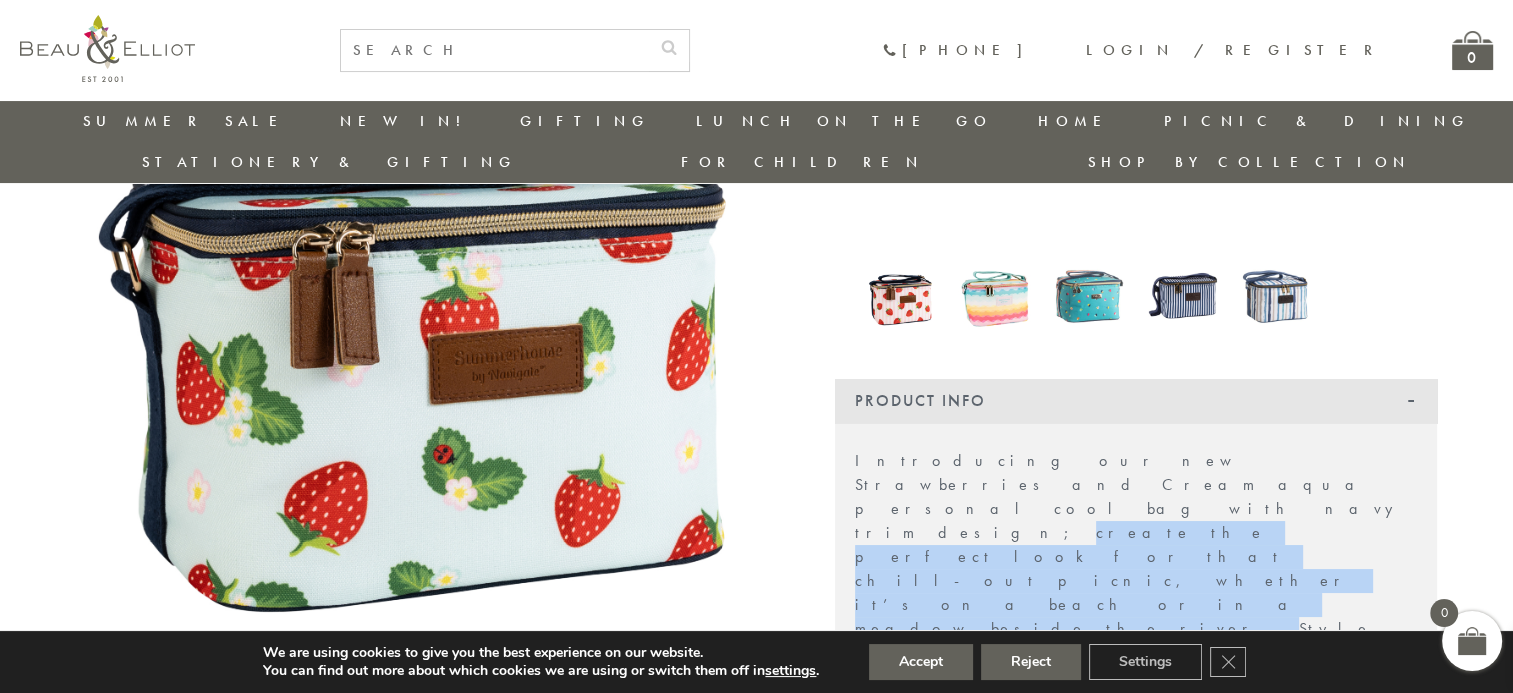 drag, startPoint x: 906, startPoint y: 446, endPoint x: 1012, endPoint y: 465, distance: 107.68937 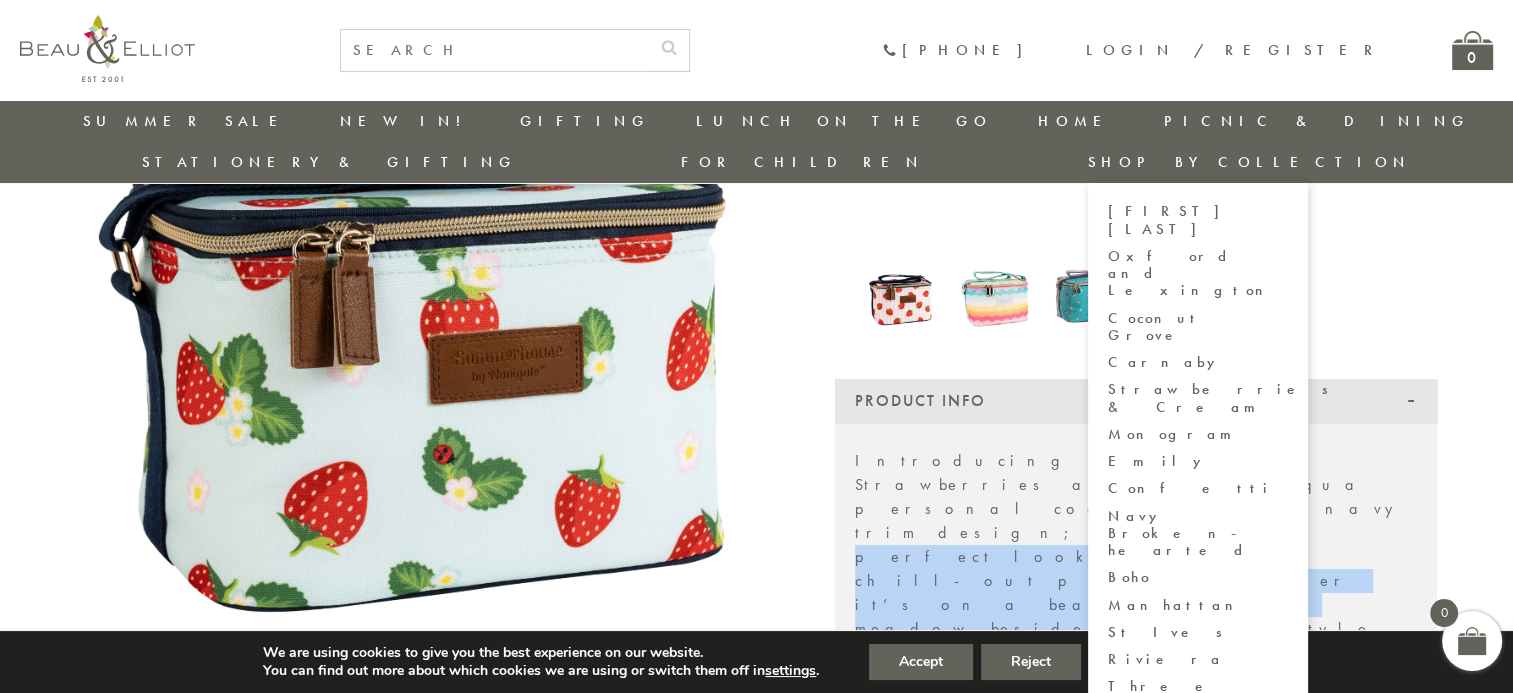 drag, startPoint x: 1334, startPoint y: 356, endPoint x: 1393, endPoint y: 326, distance: 66.189125 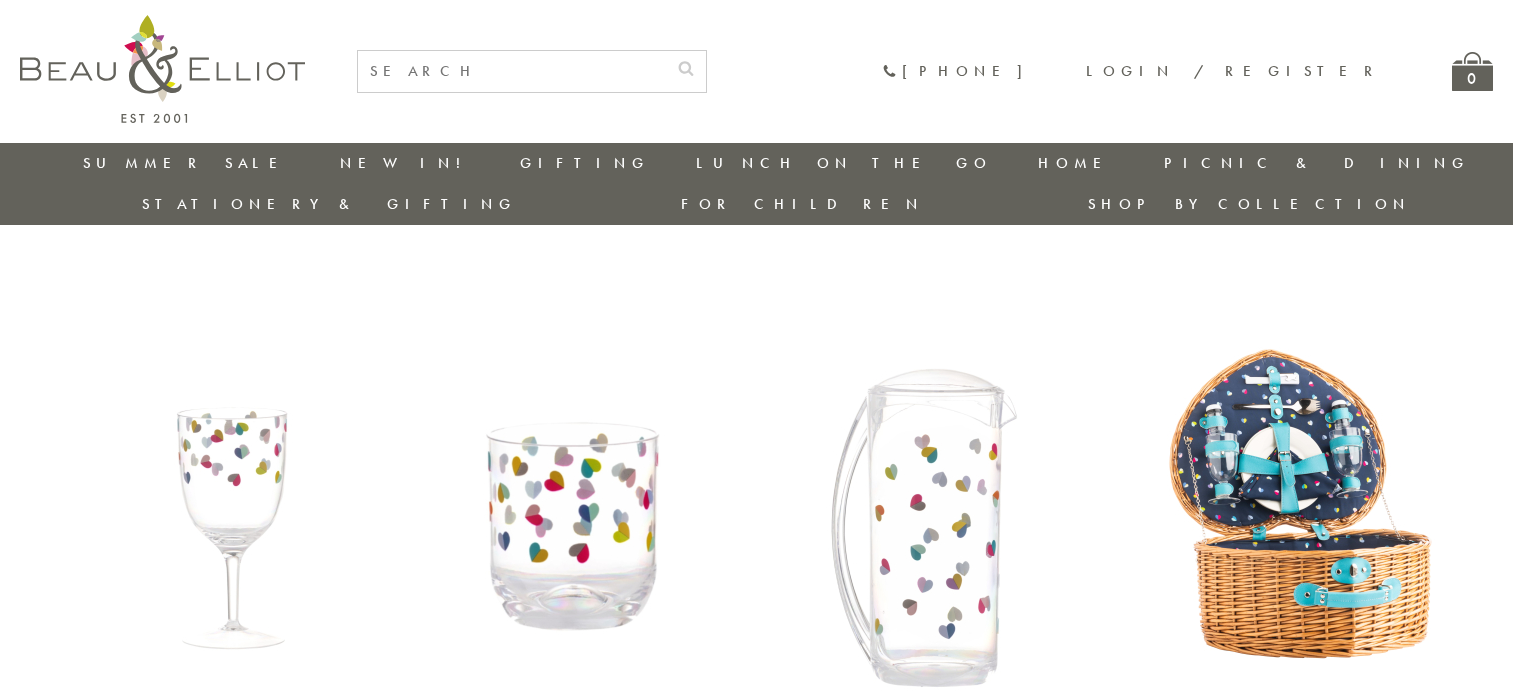 scroll, scrollTop: 0, scrollLeft: 0, axis: both 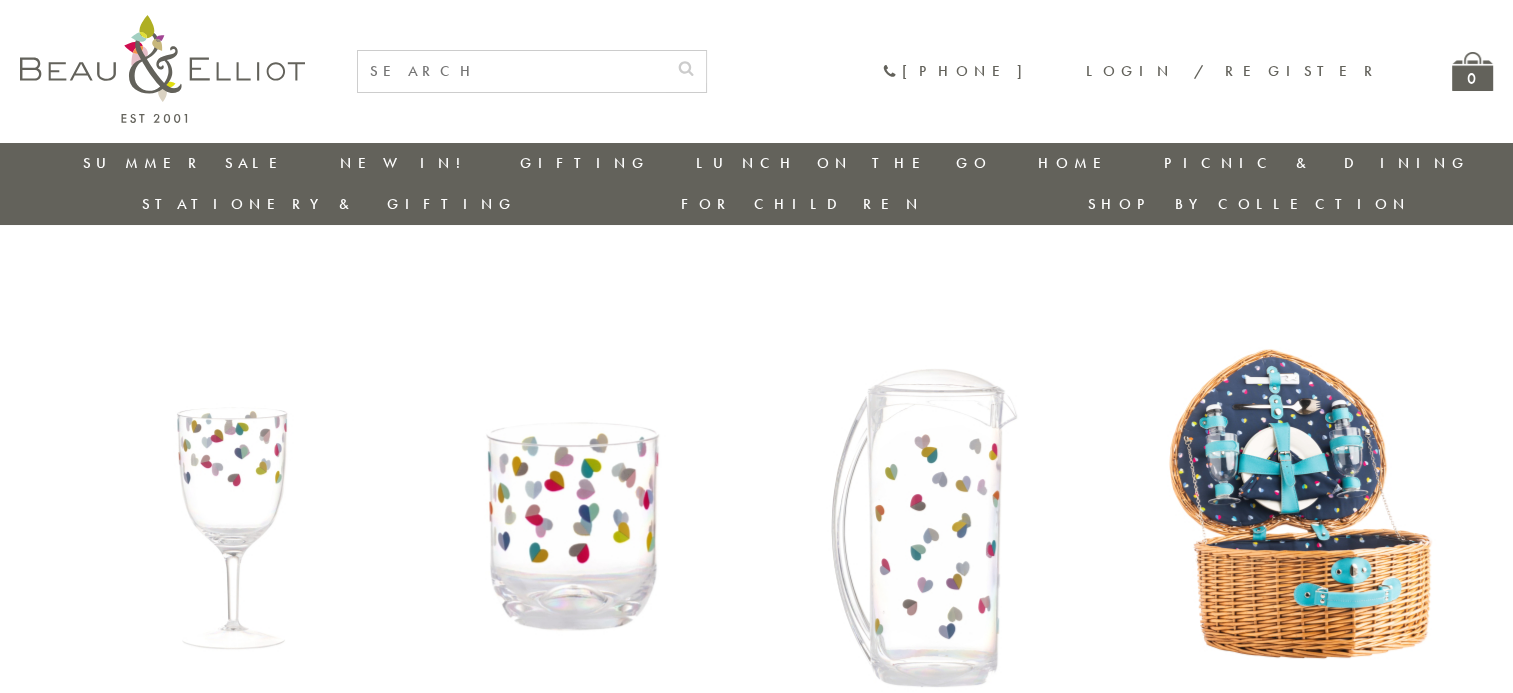 click at bounding box center (1282, 515) 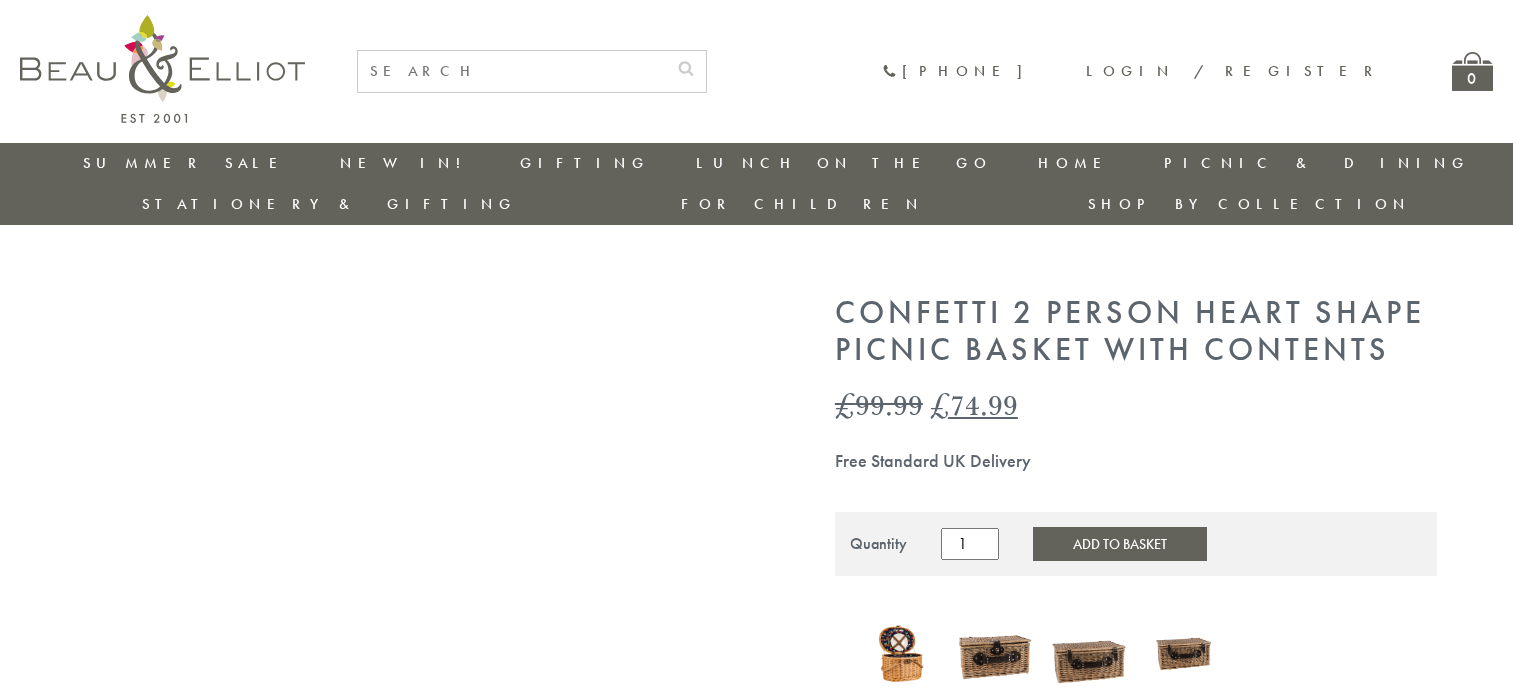 scroll, scrollTop: 0, scrollLeft: 0, axis: both 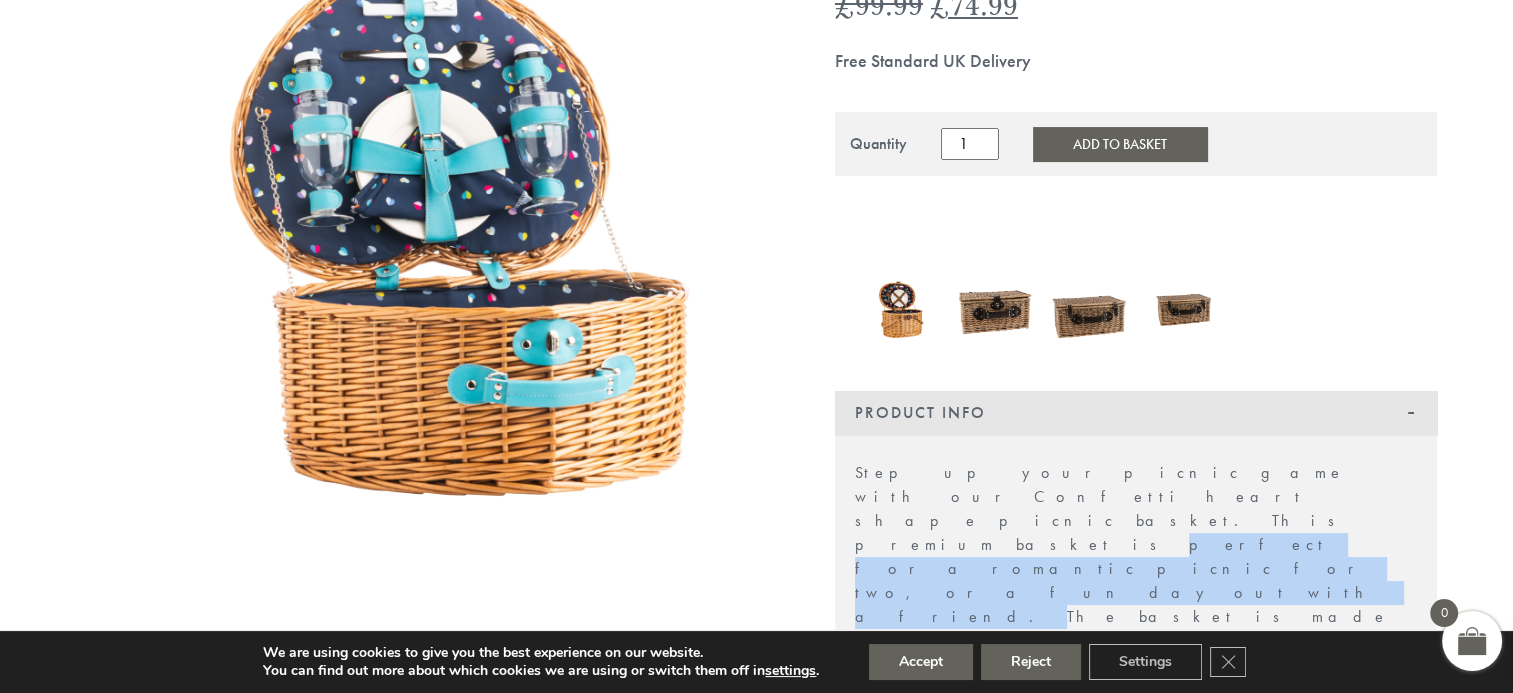 drag, startPoint x: 869, startPoint y: 459, endPoint x: 1282, endPoint y: 457, distance: 413.00485 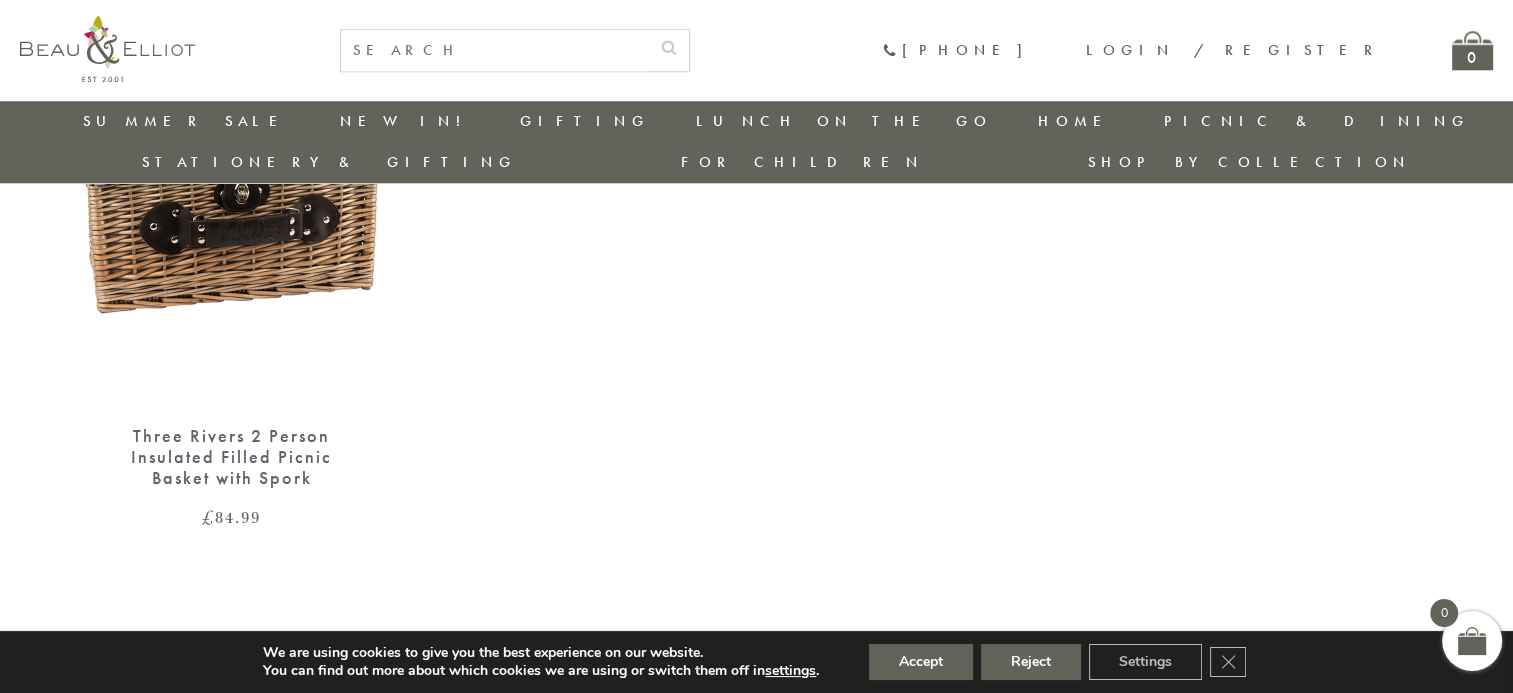 scroll, scrollTop: 2104, scrollLeft: 0, axis: vertical 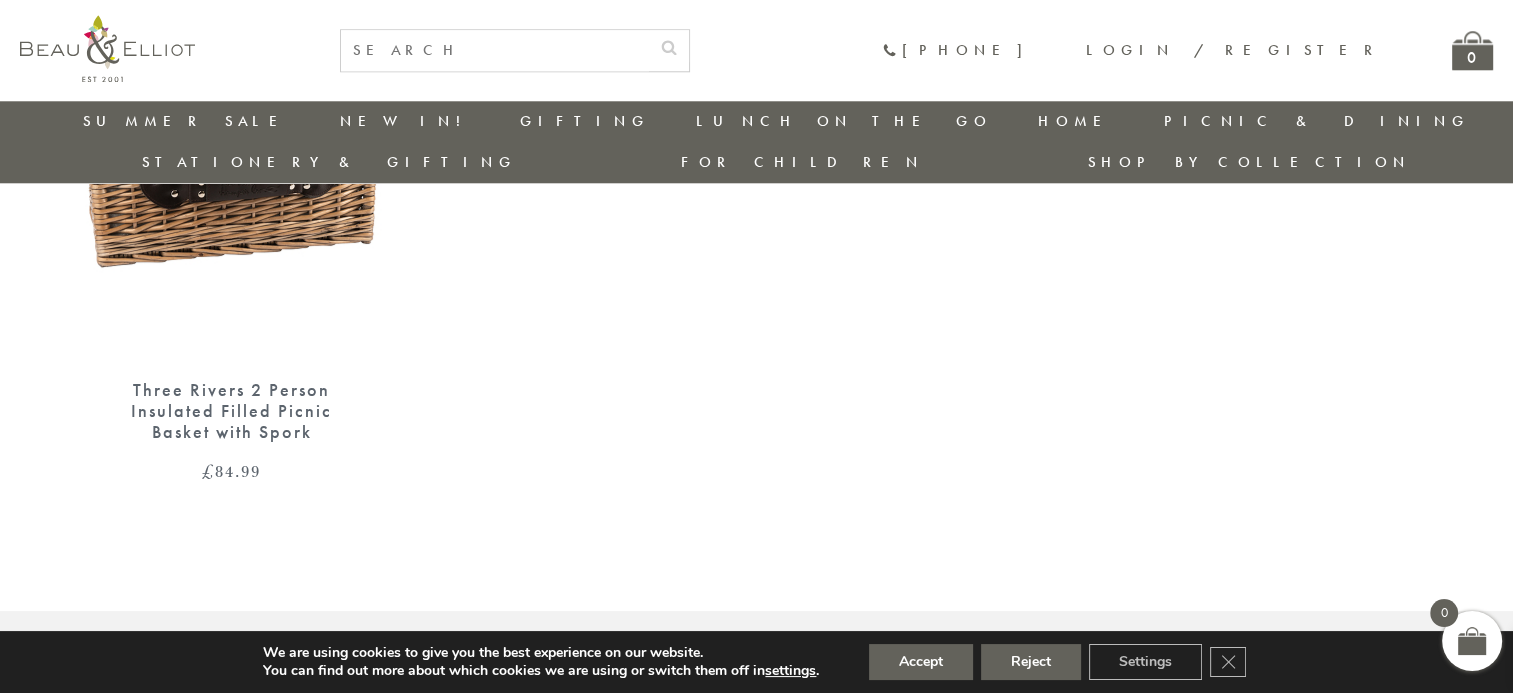click on "About Us" at bounding box center (143, 753) 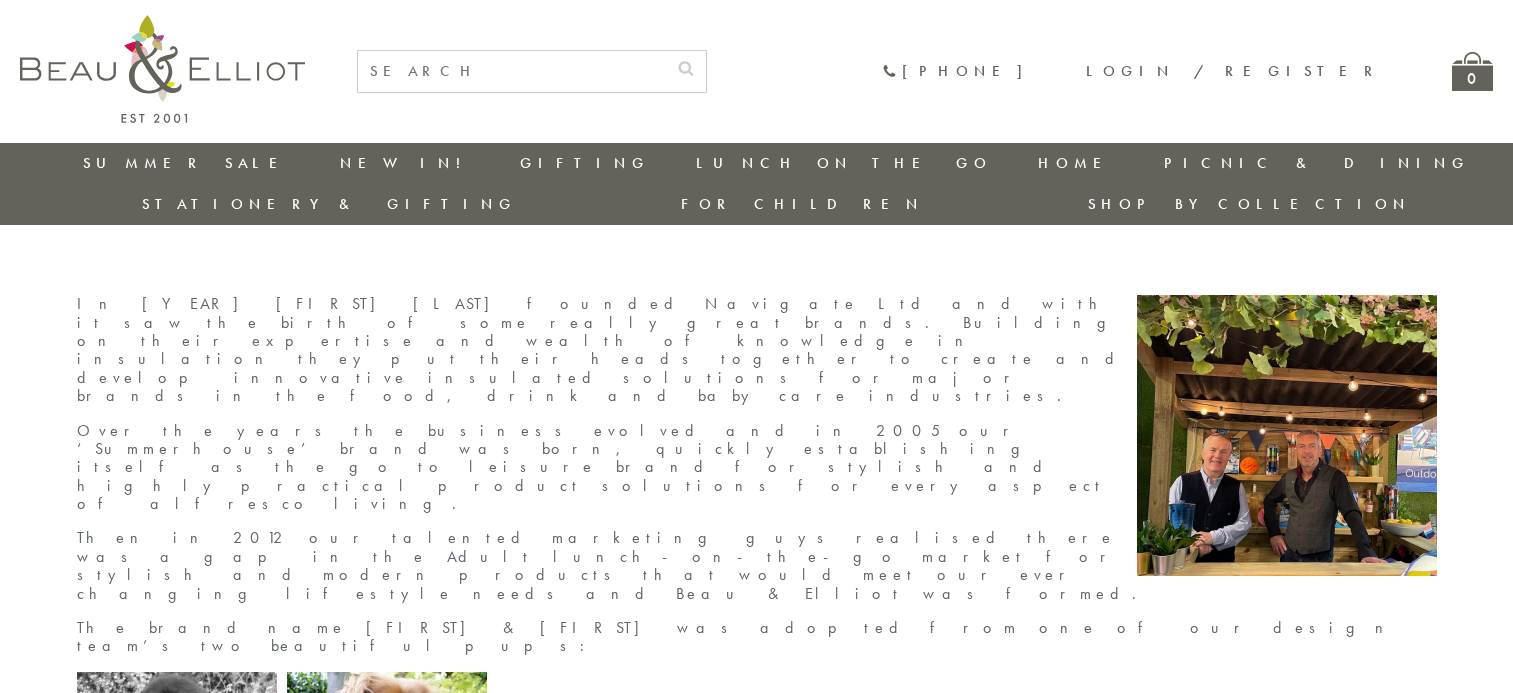 scroll, scrollTop: 0, scrollLeft: 0, axis: both 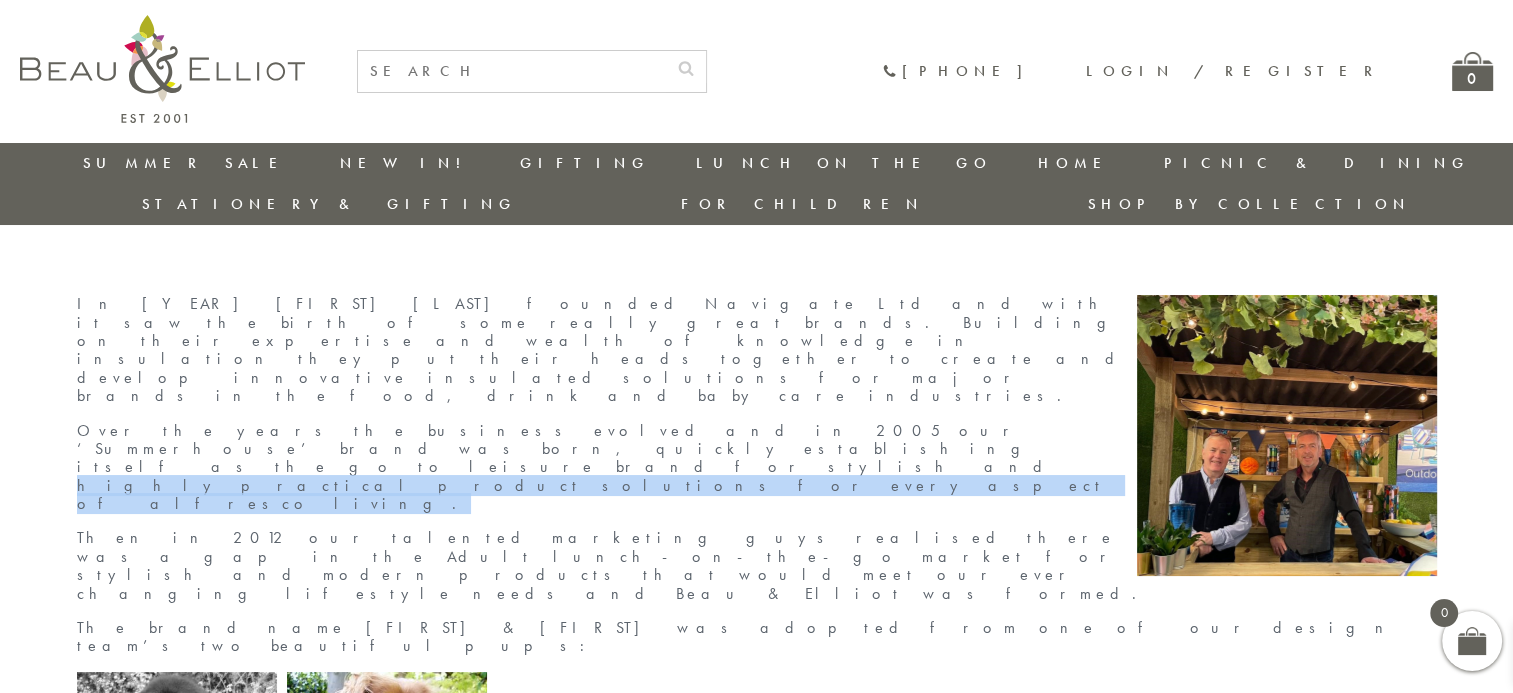 drag, startPoint x: 1020, startPoint y: 316, endPoint x: 876, endPoint y: 342, distance: 146.3284 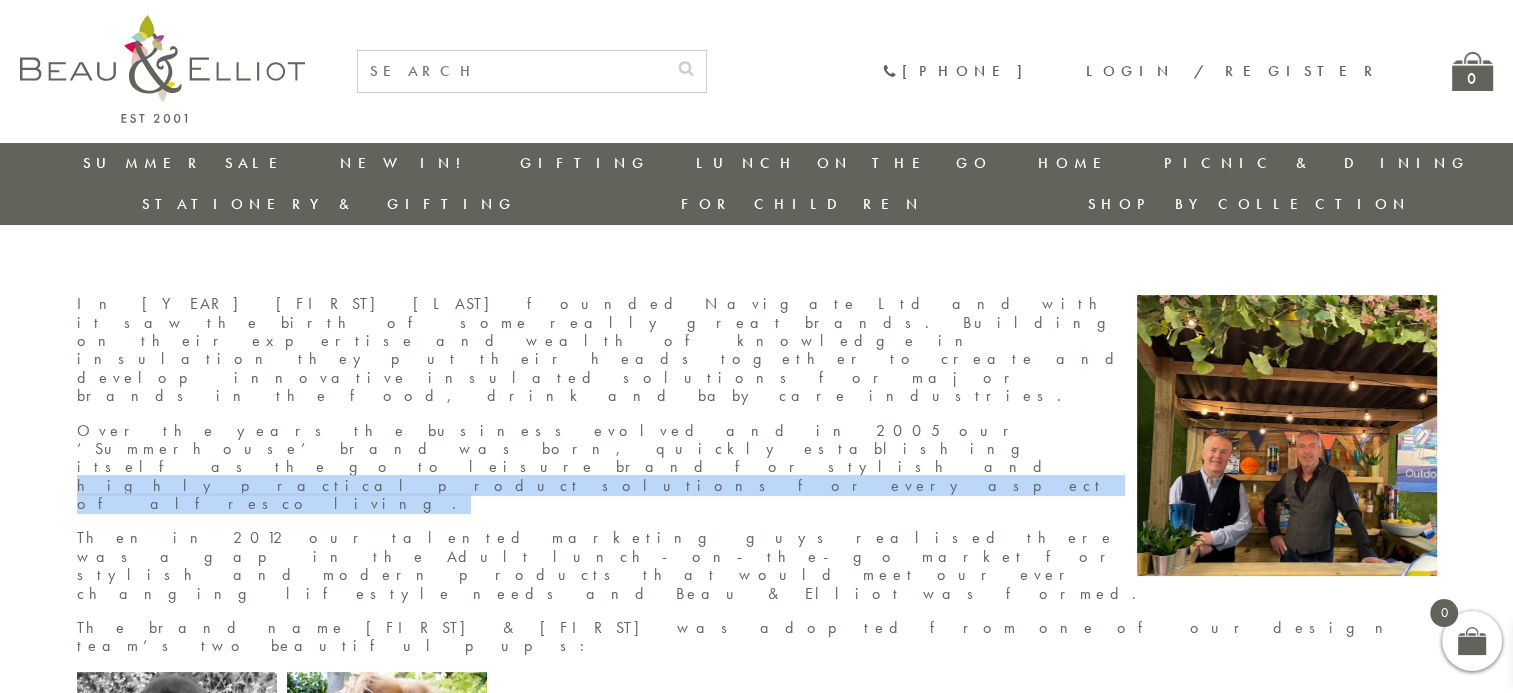 click on "Over the years the business evolved and in 2005 our ‘Summerhouse’ brand was born, quickly establishing itself as the go to leisure brand for stylish and highly practical product solutions for every aspect of alfresco living." at bounding box center [757, 468] 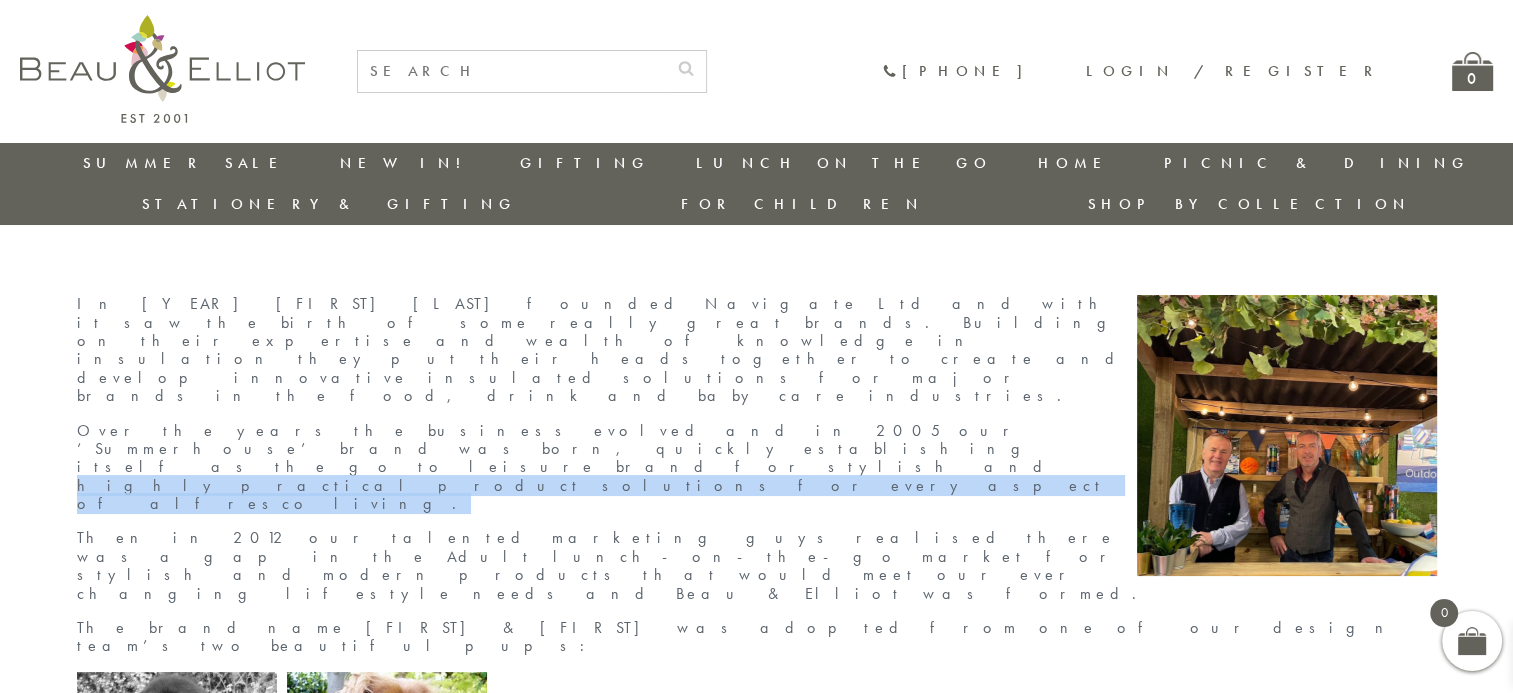 copy on "highly practical product solutions for every aspect of alfresco living." 